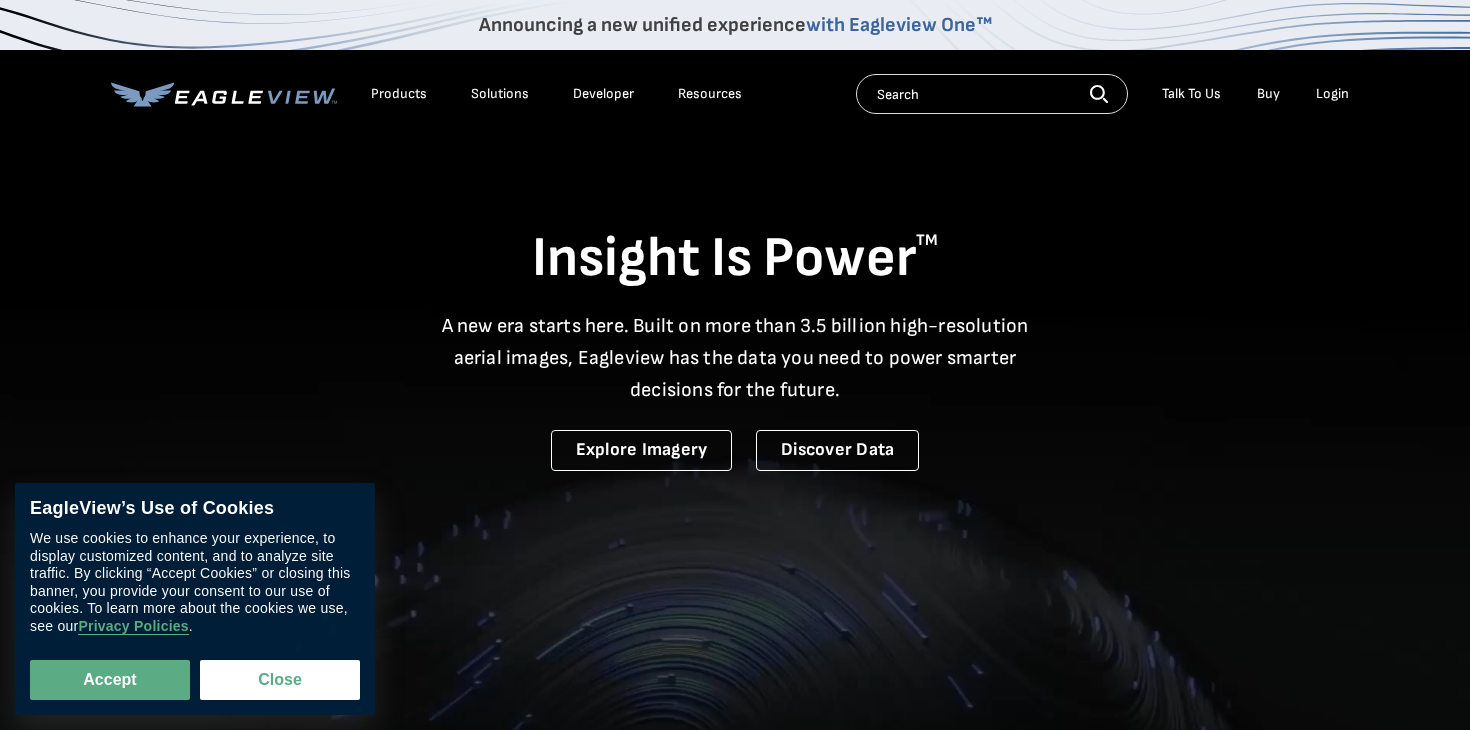 scroll, scrollTop: 0, scrollLeft: 0, axis: both 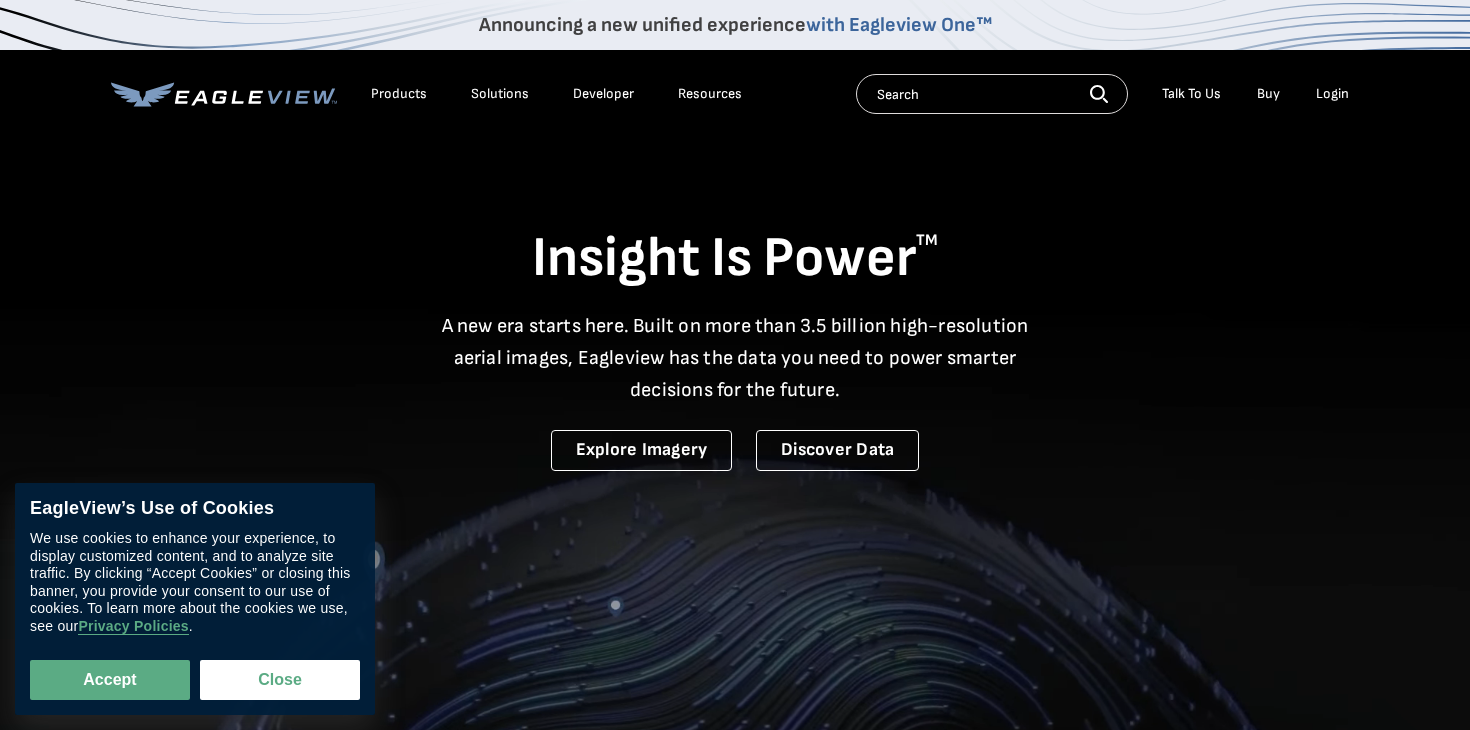 click on "Login" at bounding box center [1332, 94] 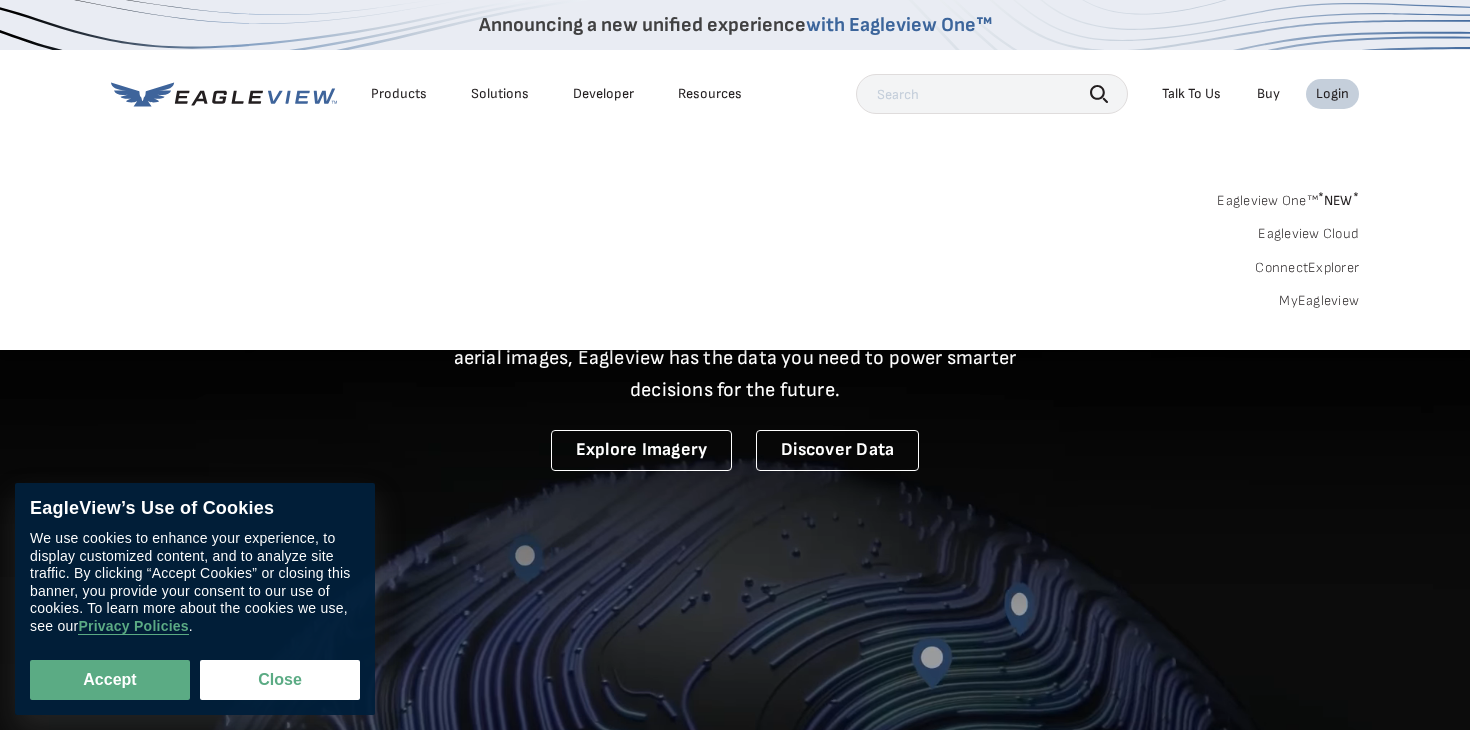 click on "MyEagleview" at bounding box center [1319, 301] 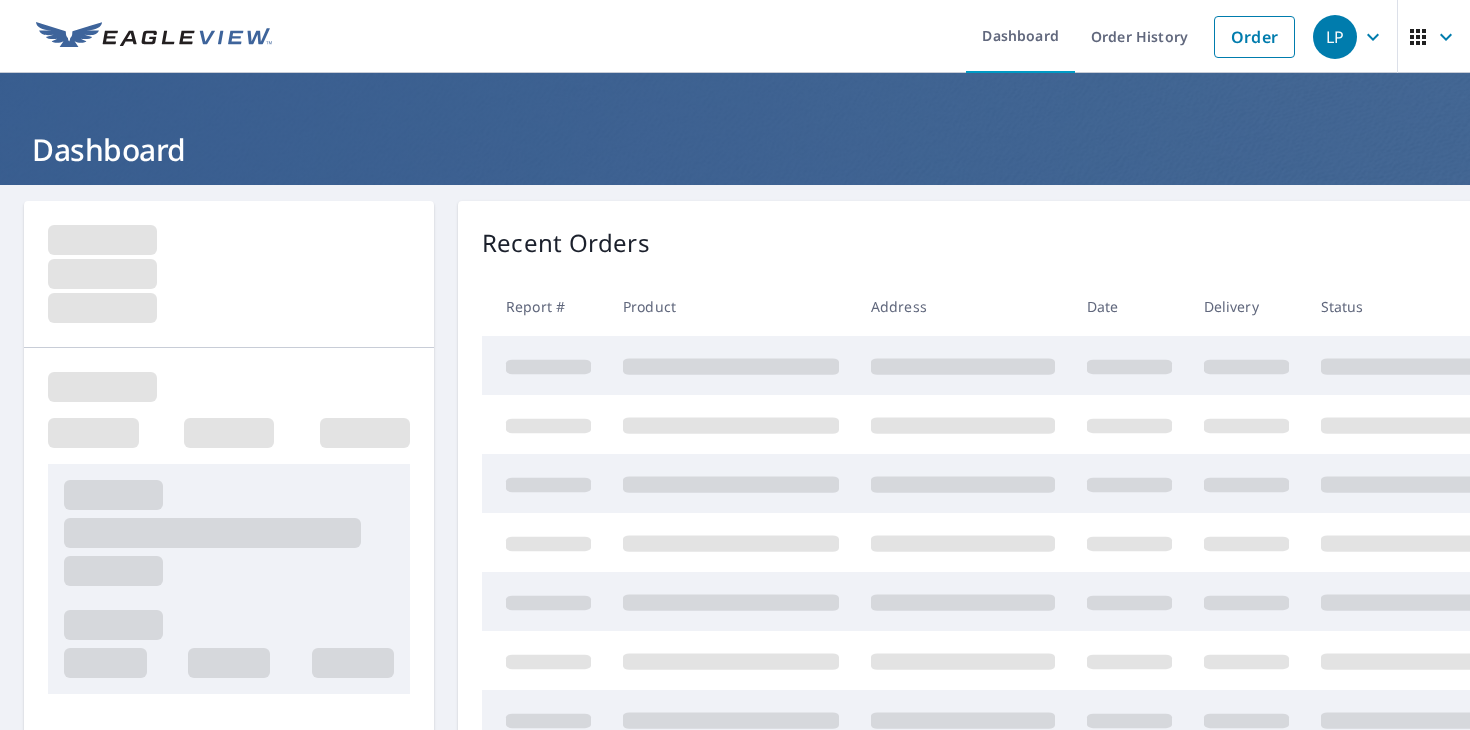 scroll, scrollTop: 0, scrollLeft: 0, axis: both 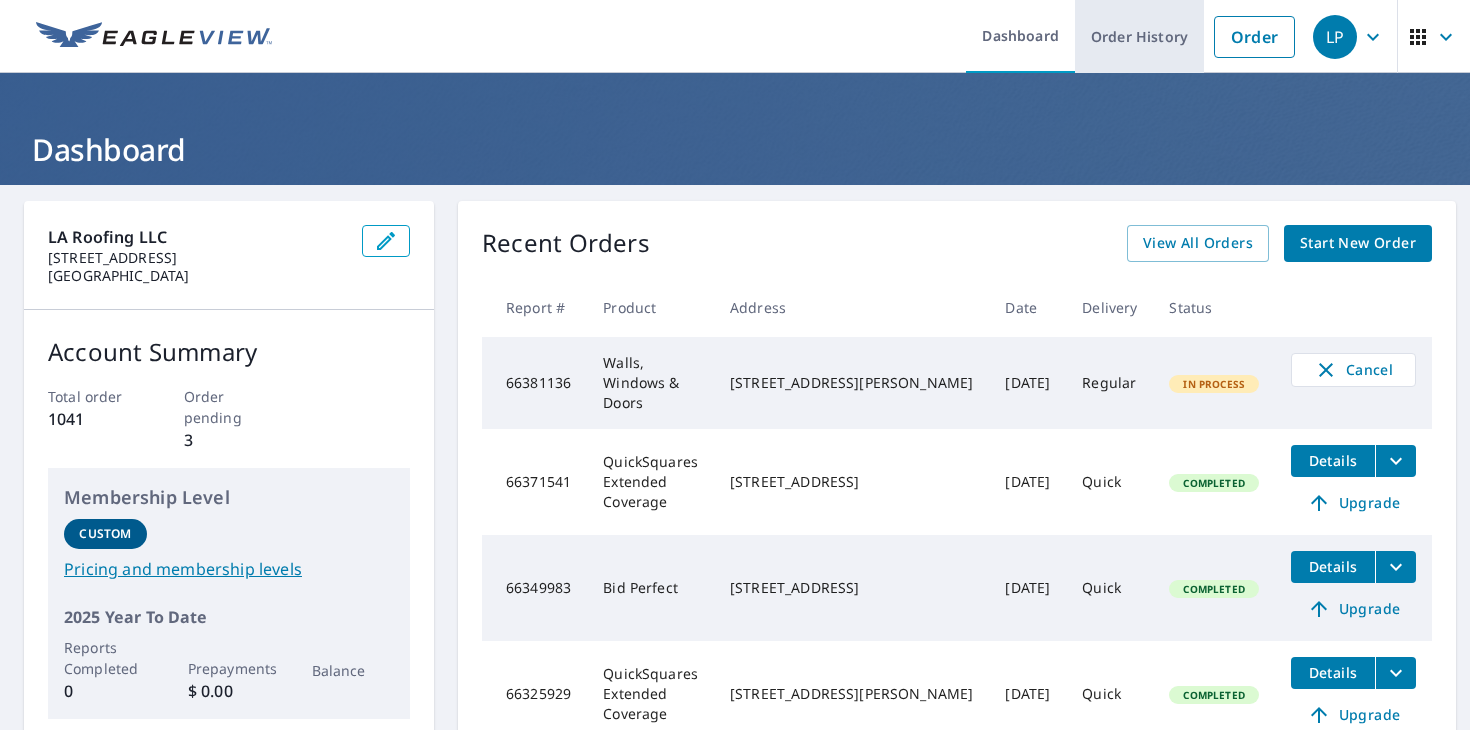 click on "Order History" at bounding box center (1139, 36) 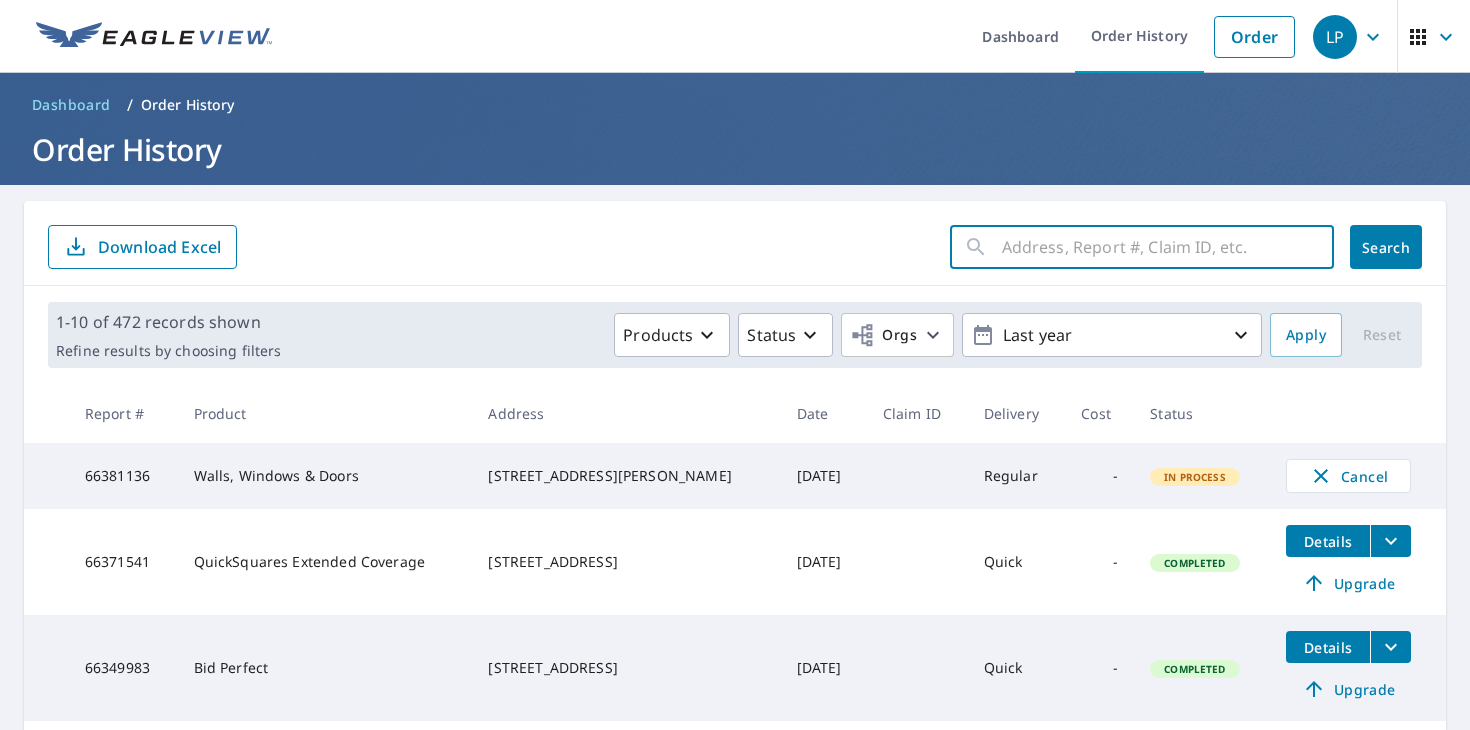 click at bounding box center (1168, 247) 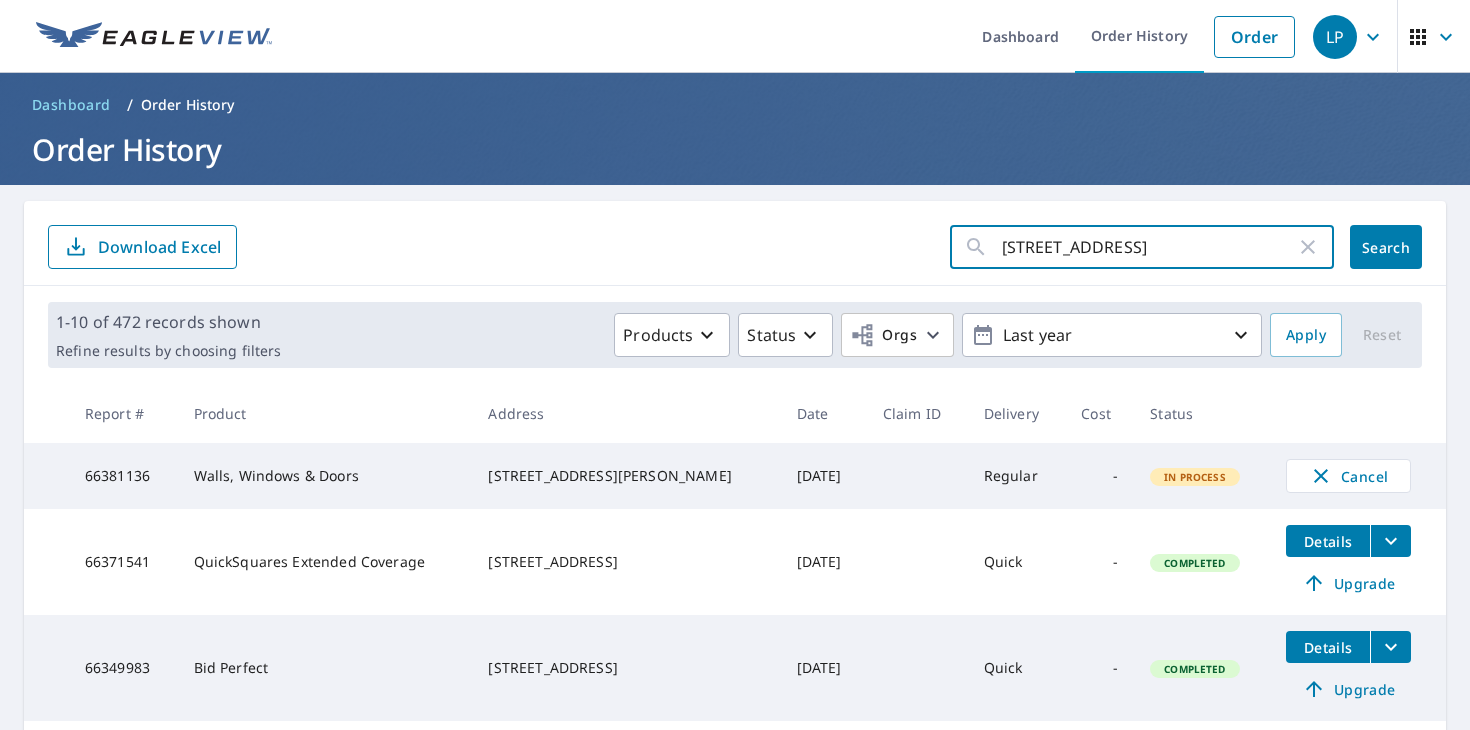 type on "16 old town road" 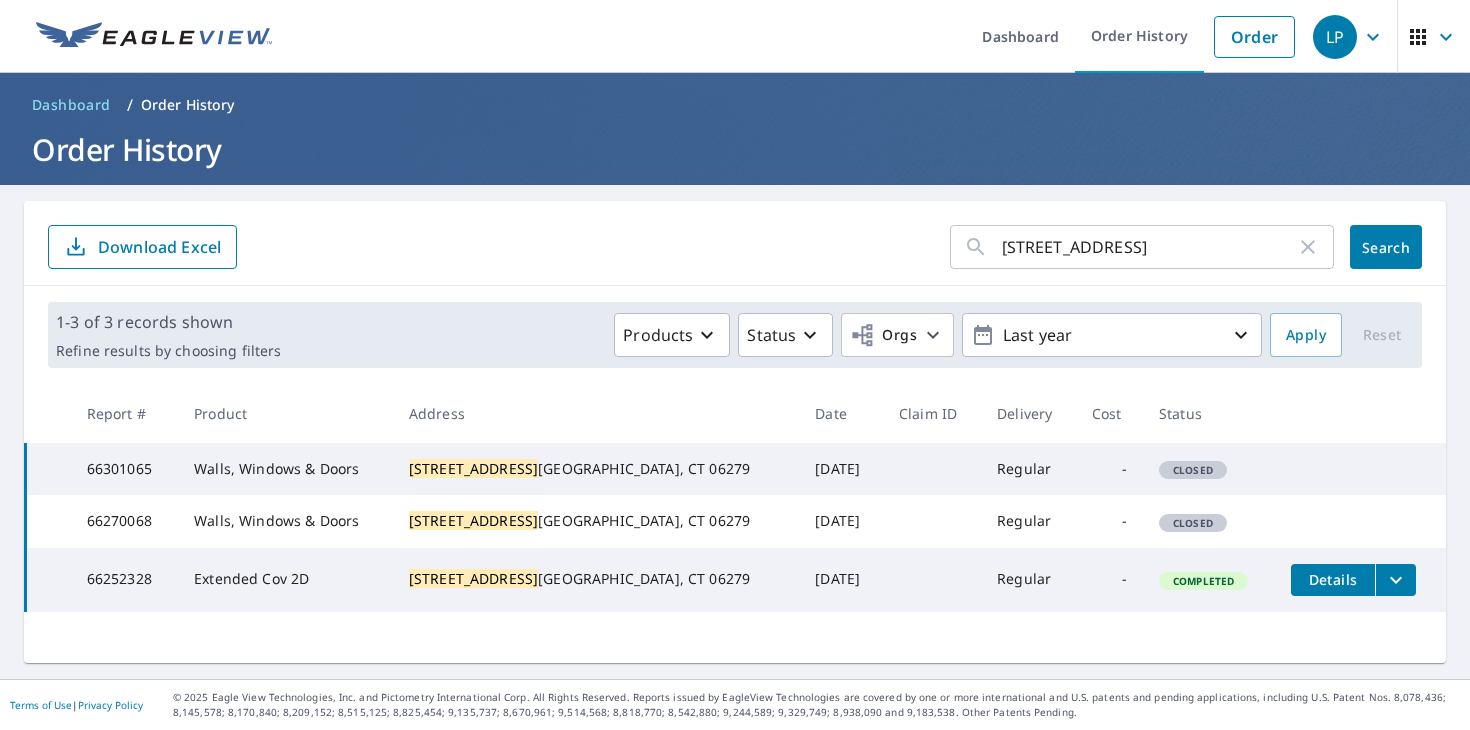 click on "Closed" at bounding box center [1193, 470] 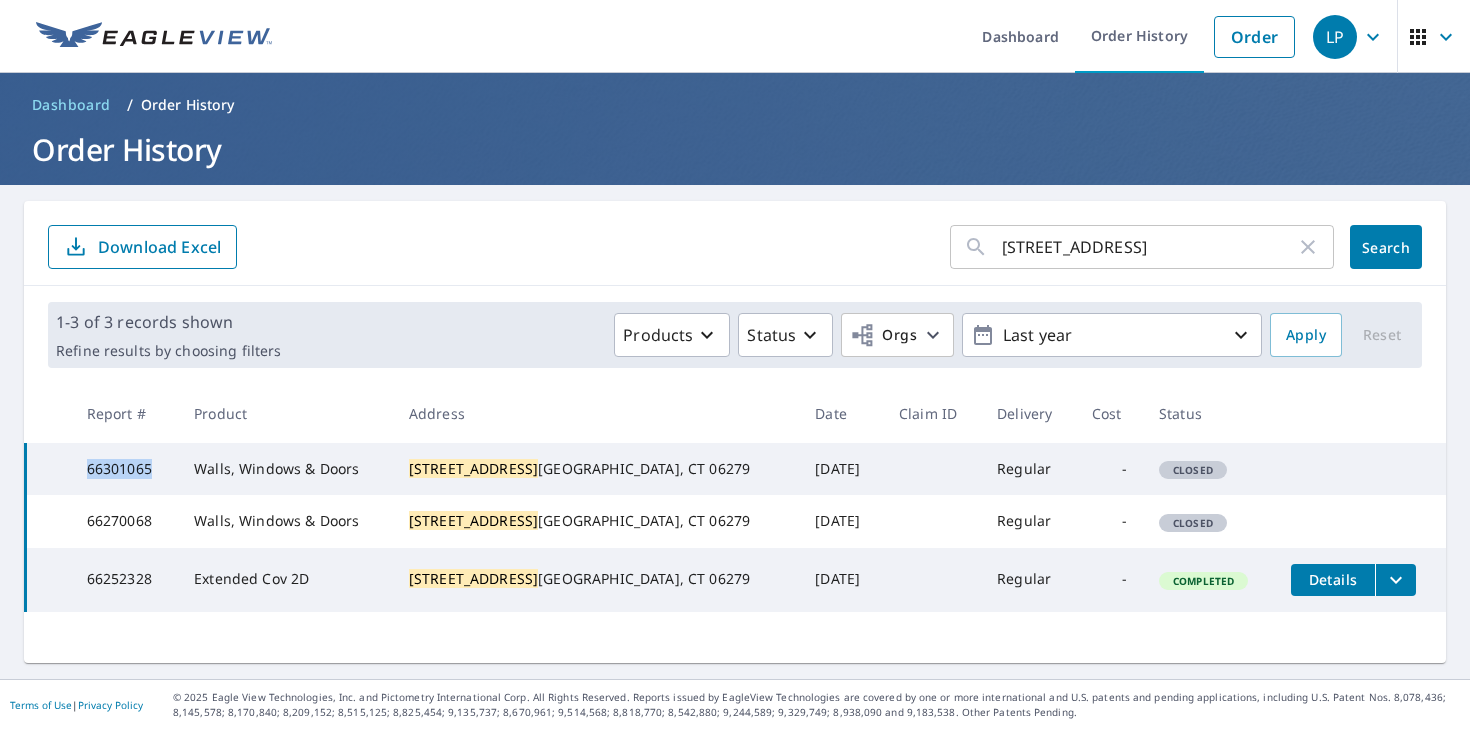 click on "66301065" at bounding box center (124, 469) 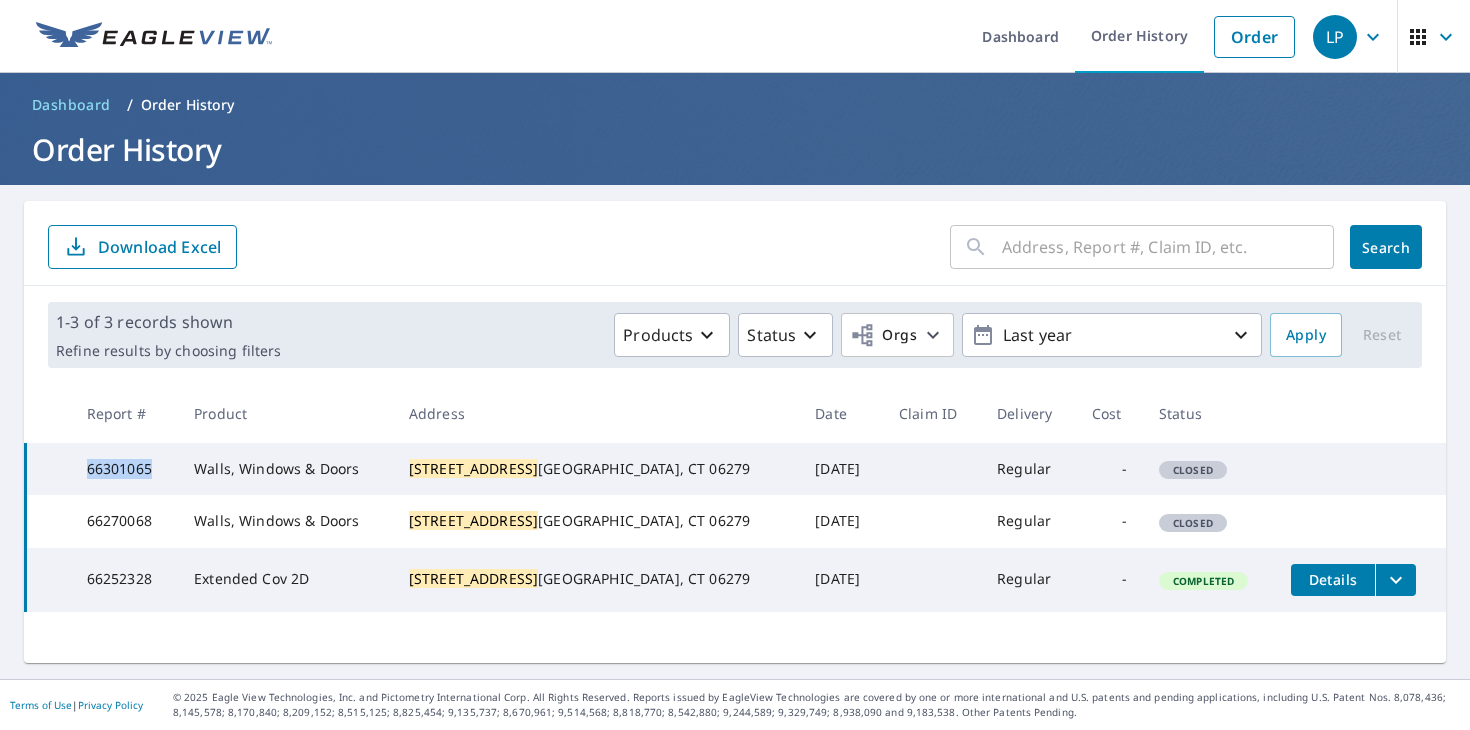click at bounding box center (1168, 247) 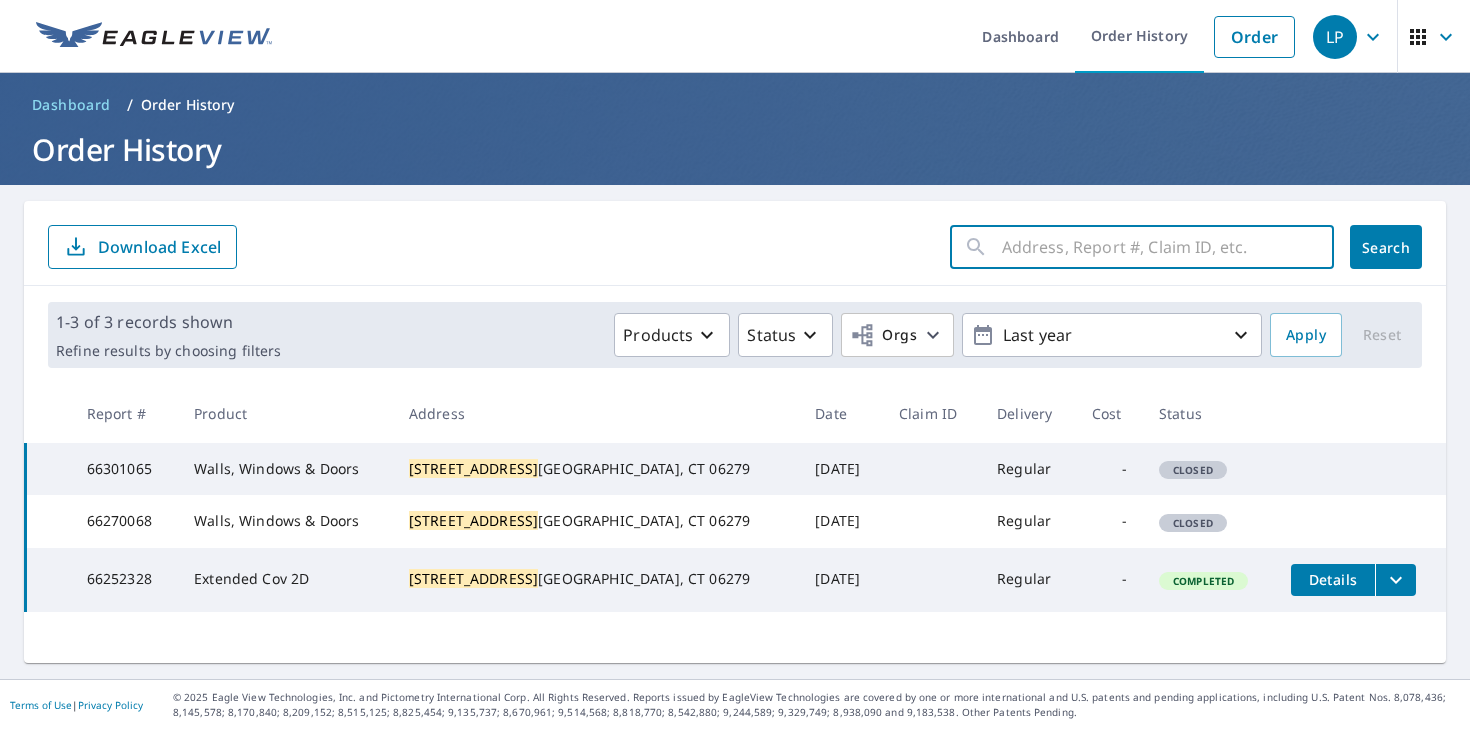 click at bounding box center (1168, 247) 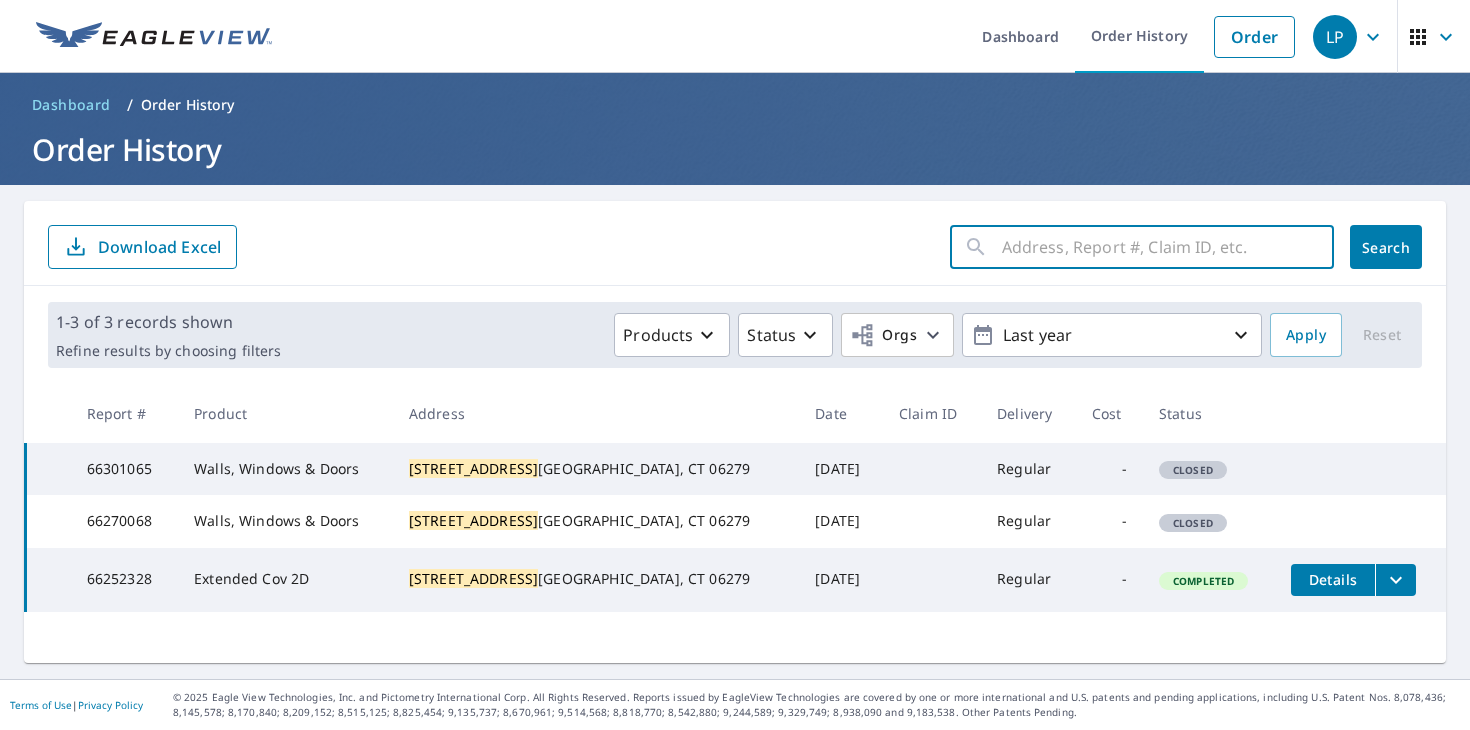 paste on "66301065" 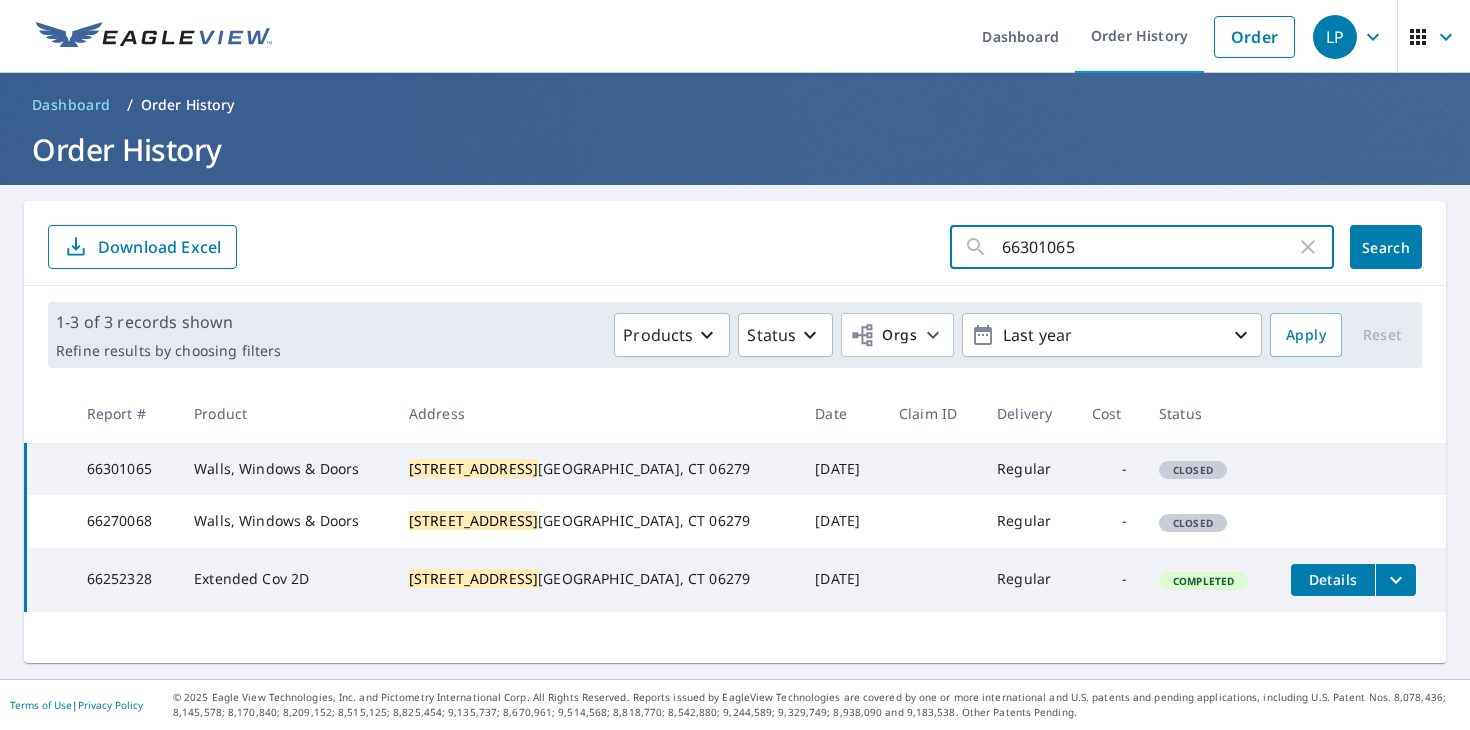 type on "66301065" 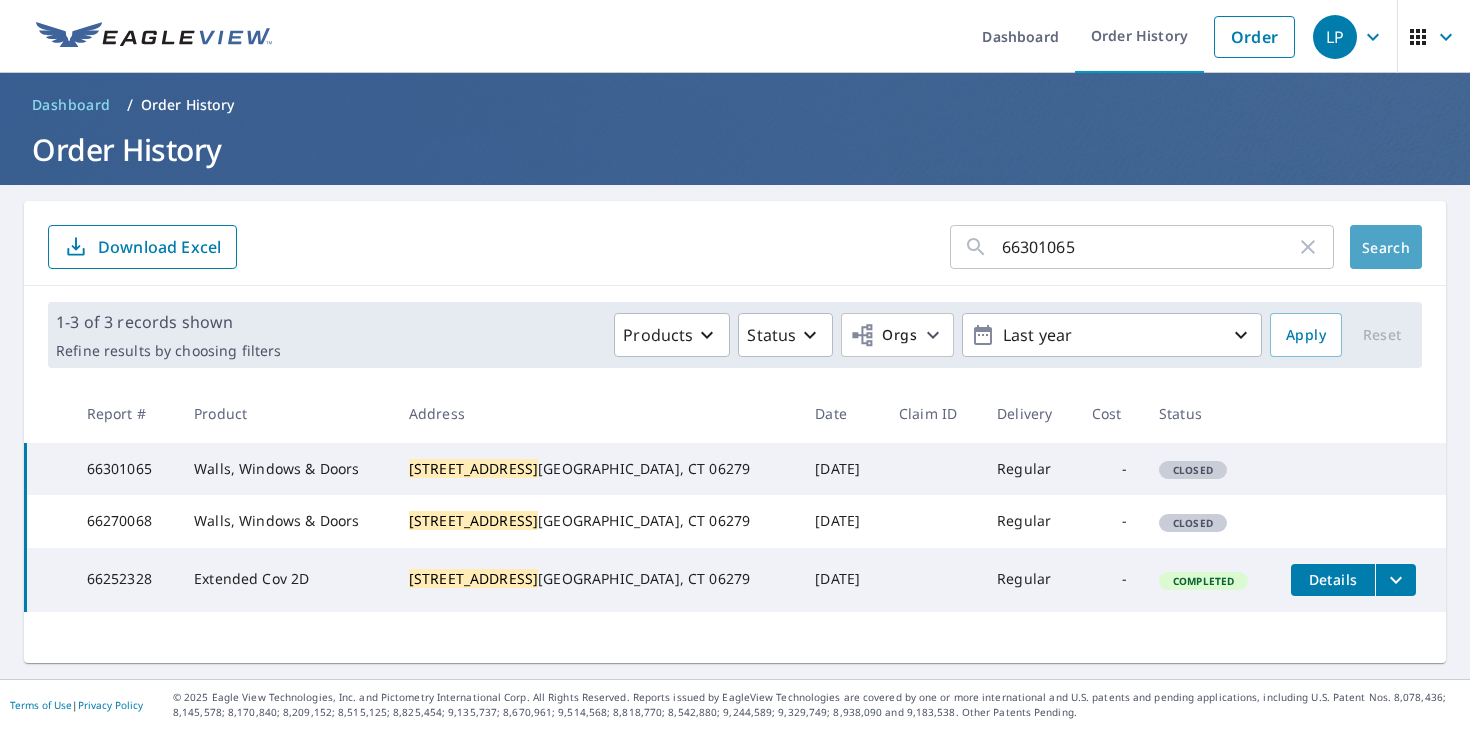 click on "Search" 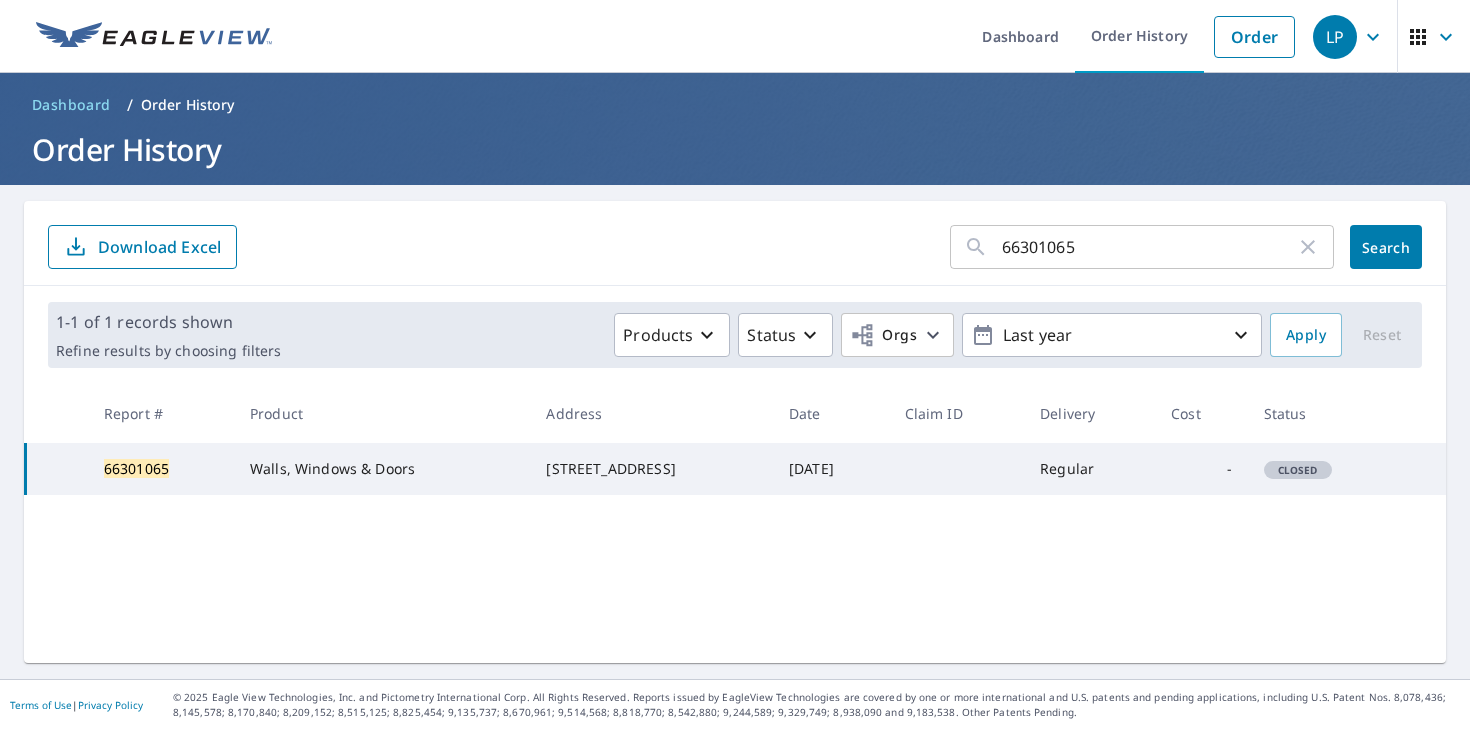 click on "Jul 08, 2025" at bounding box center (831, 469) 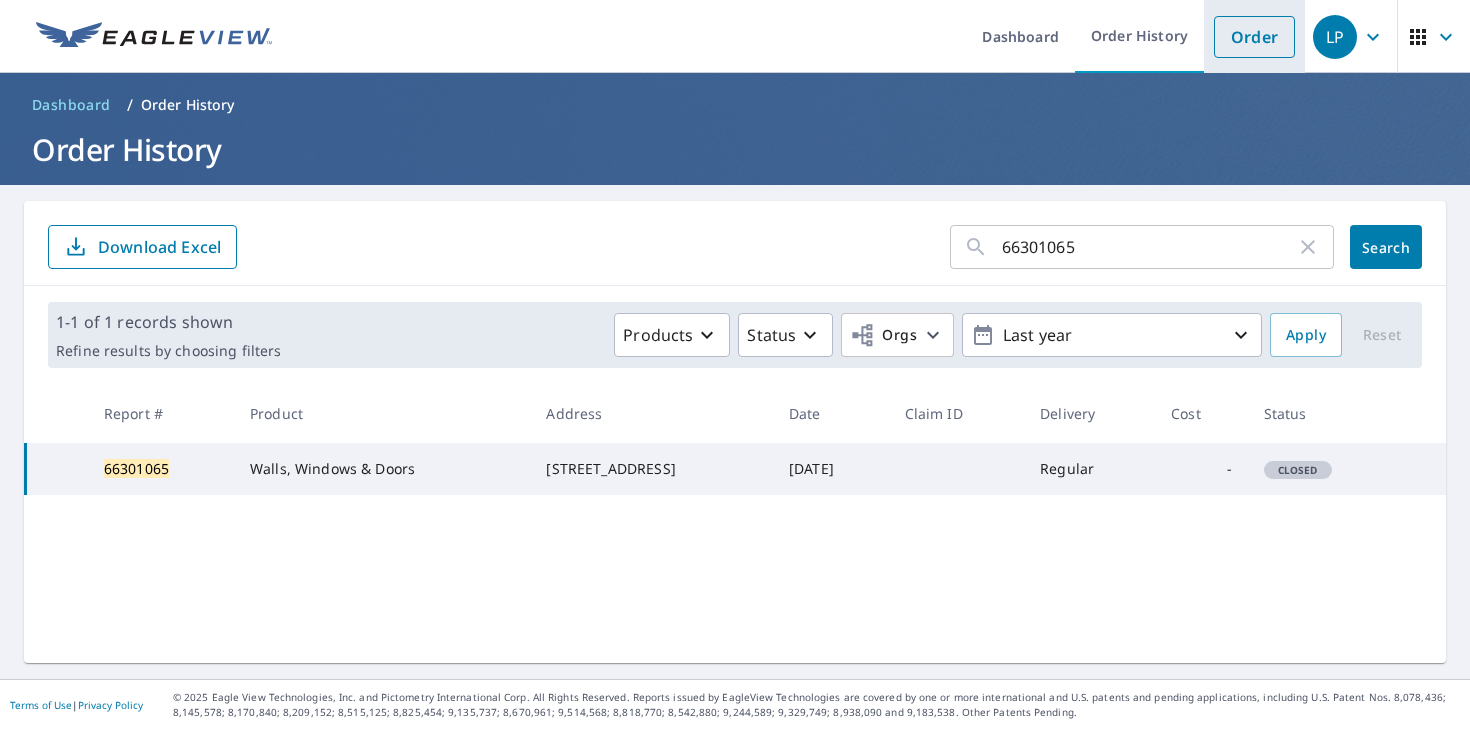click on "Order" at bounding box center [1254, 37] 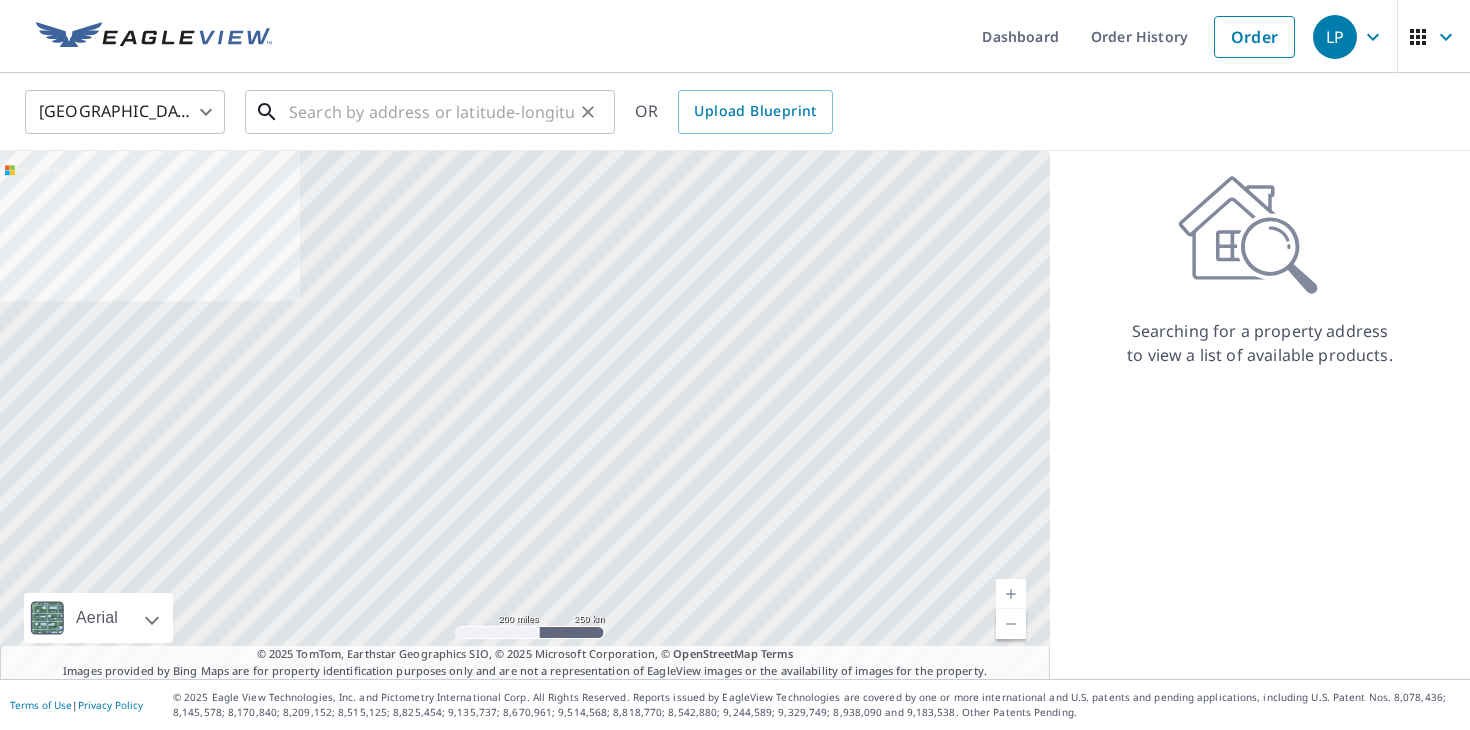 click at bounding box center (431, 112) 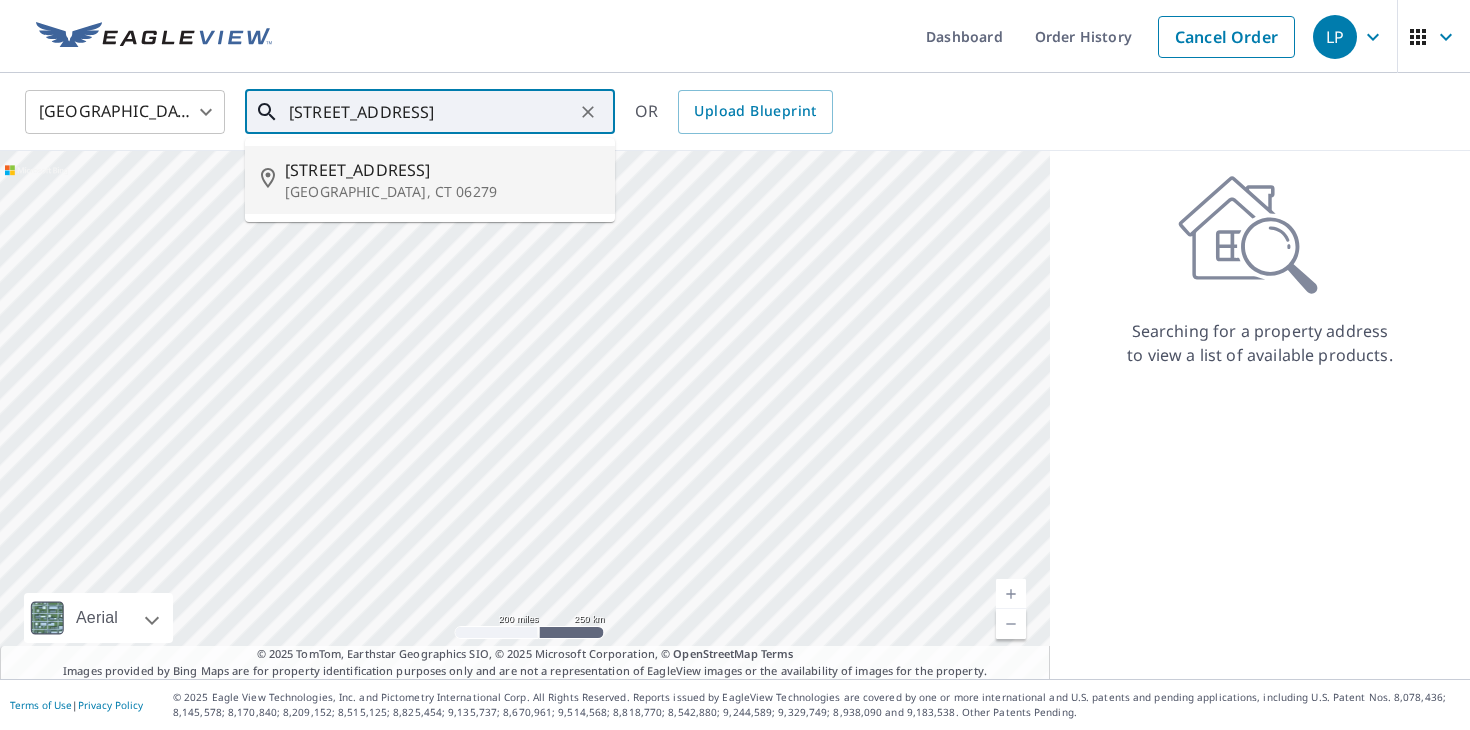 click on "16 Old Town Rd Willington, CT 06279" at bounding box center (430, 180) 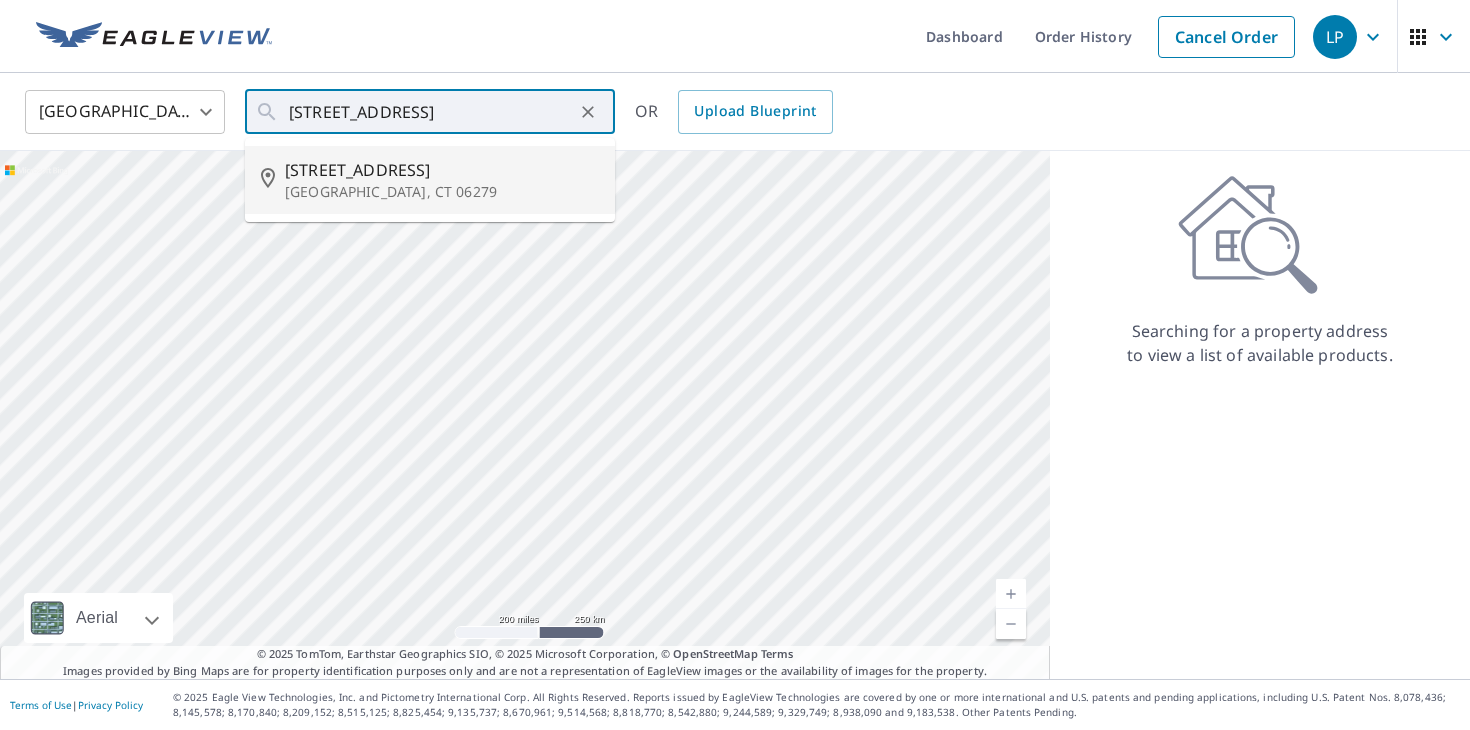 type on "16 Old Town Rd Willington, CT 06279" 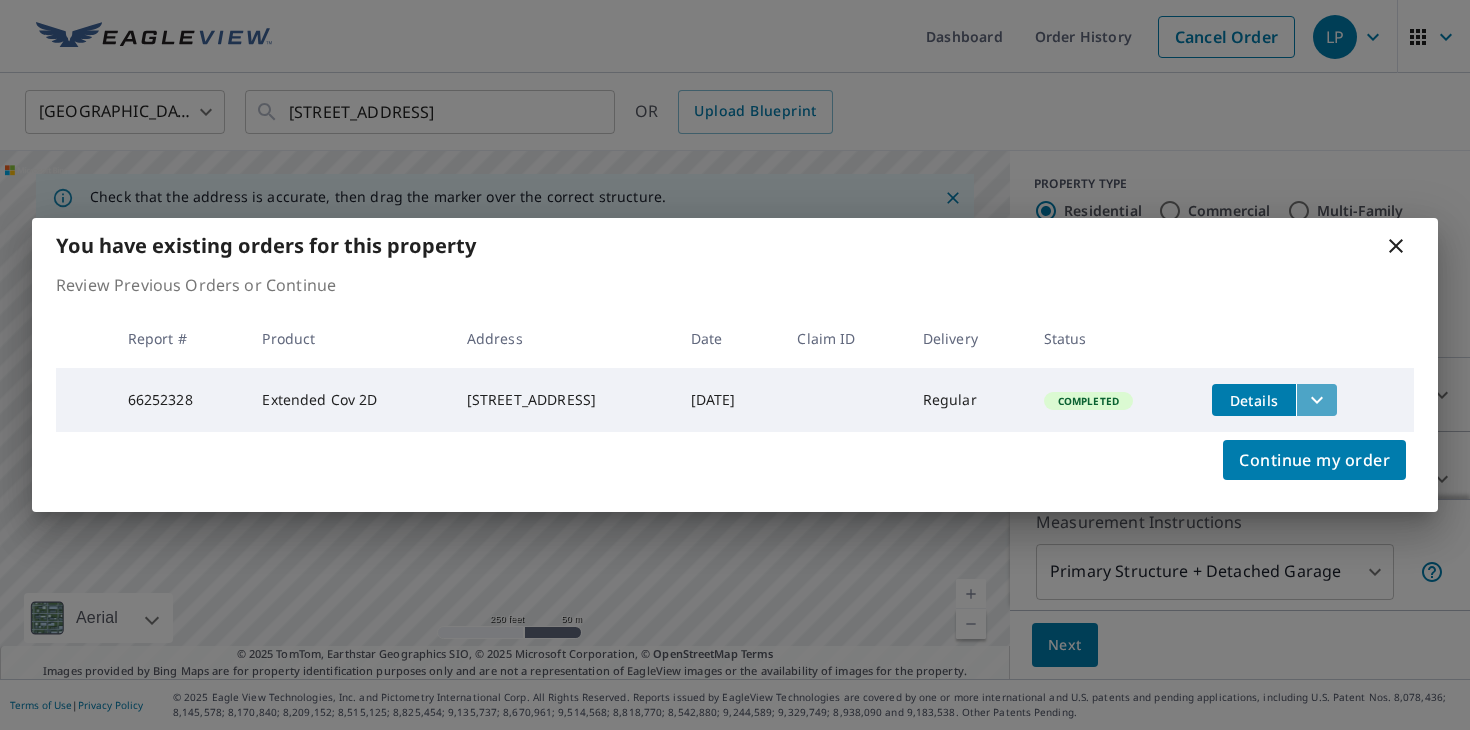 click 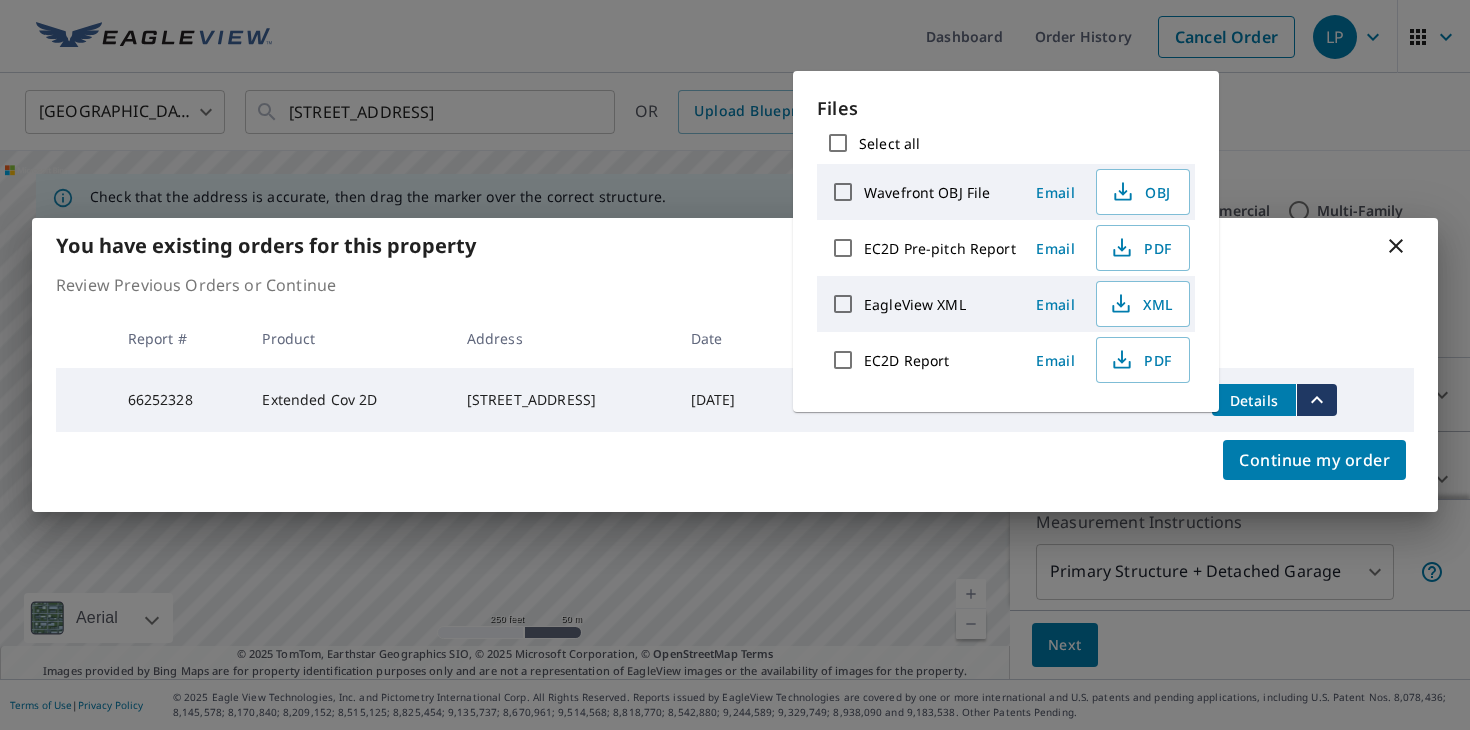 click at bounding box center (1305, 338) 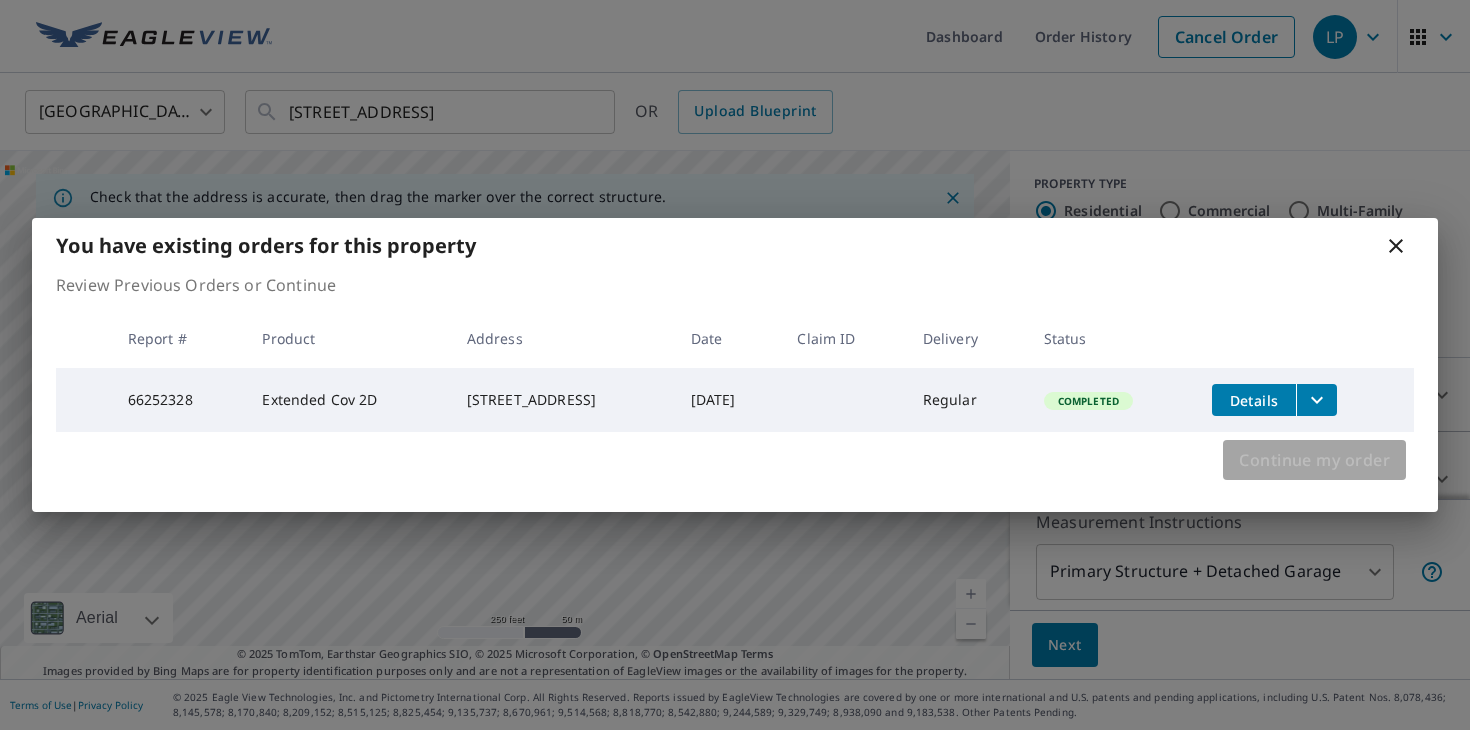 click on "Continue my order" at bounding box center [1314, 460] 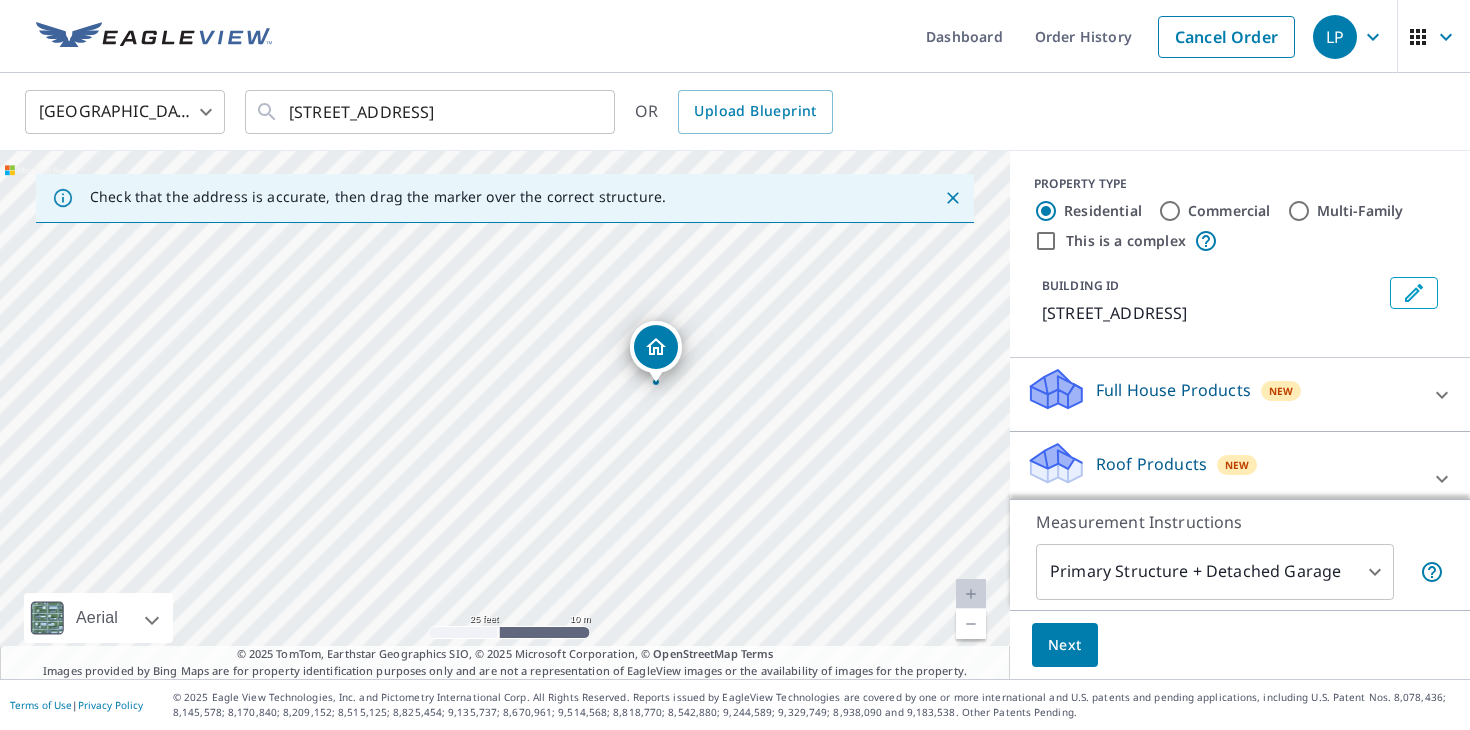 drag, startPoint x: 424, startPoint y: 512, endPoint x: 634, endPoint y: 384, distance: 245.93495 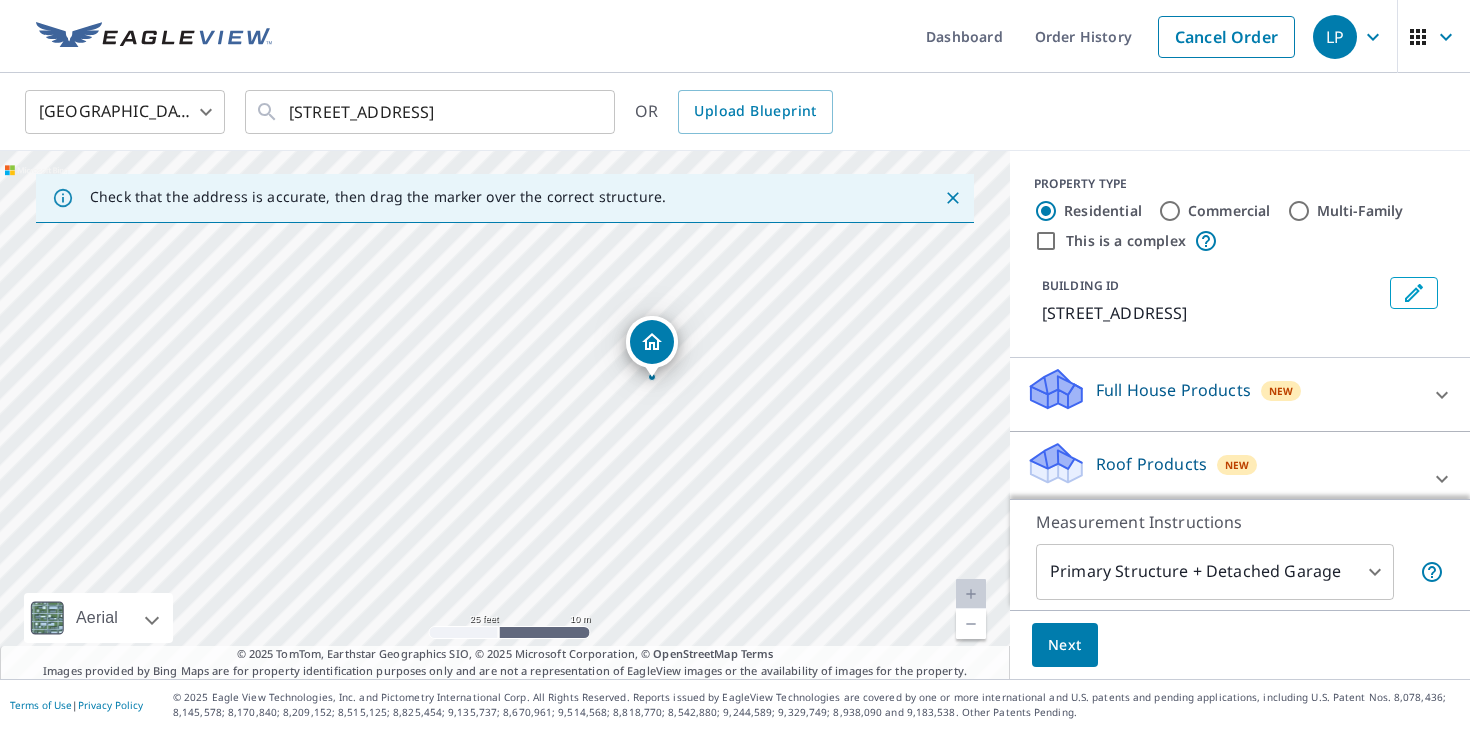 click on "New" at bounding box center [1281, 391] 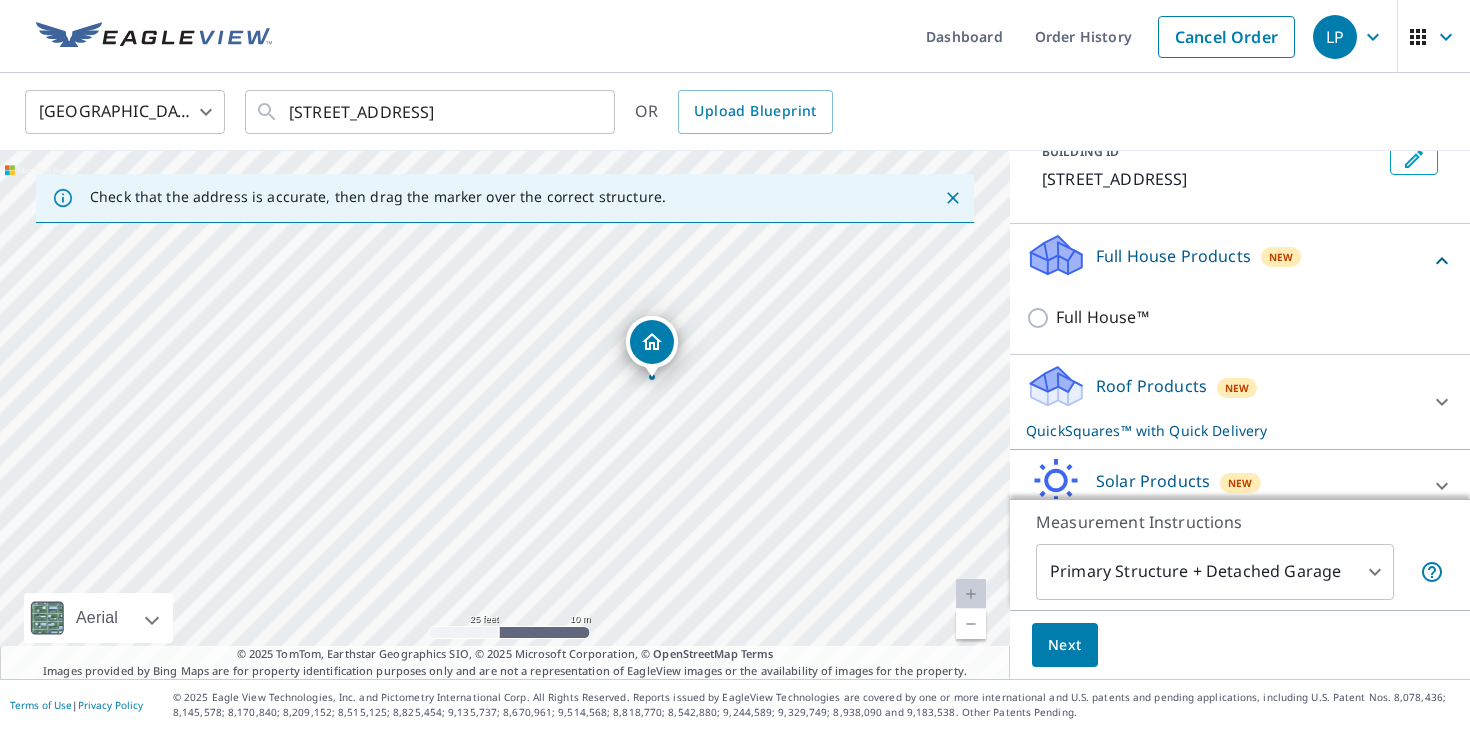 scroll, scrollTop: 144, scrollLeft: 0, axis: vertical 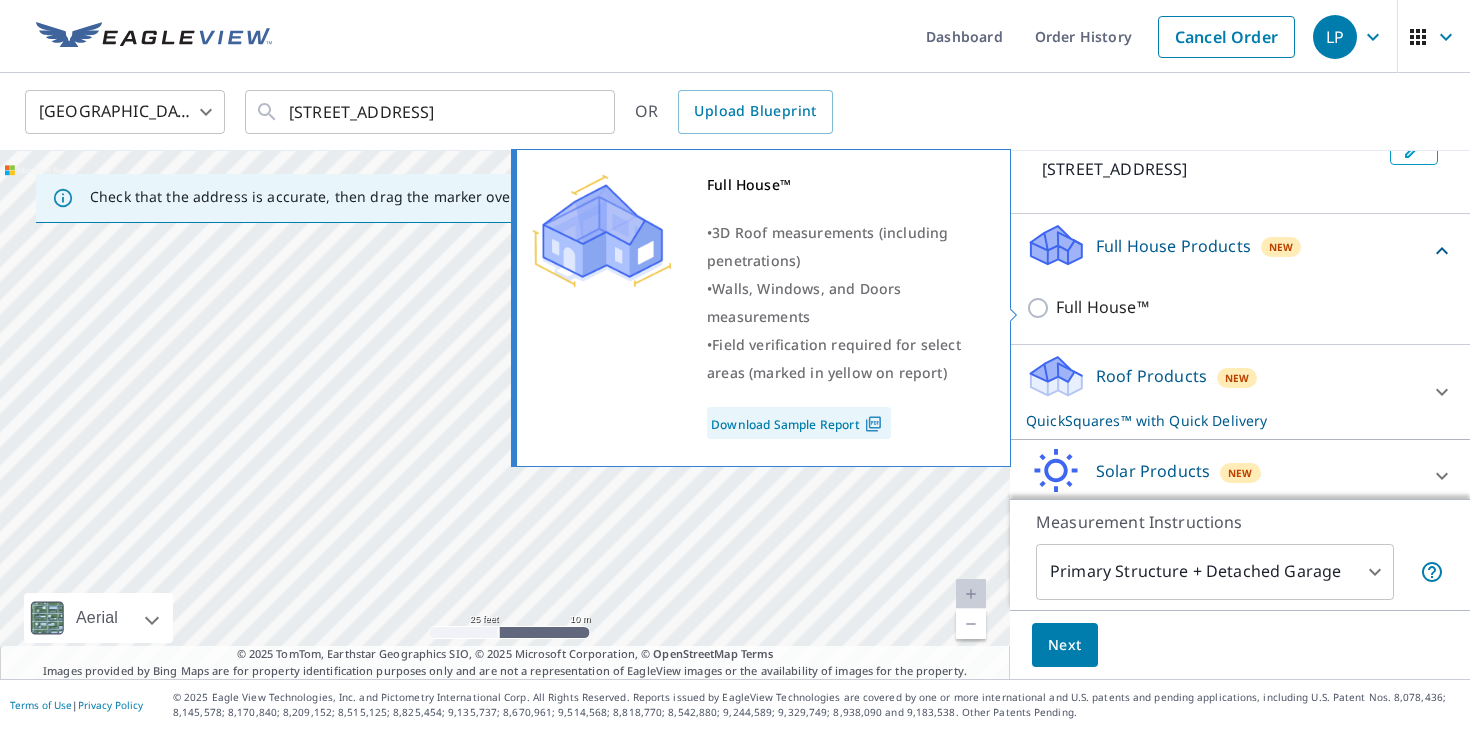 click on "Full House™" at bounding box center (1102, 307) 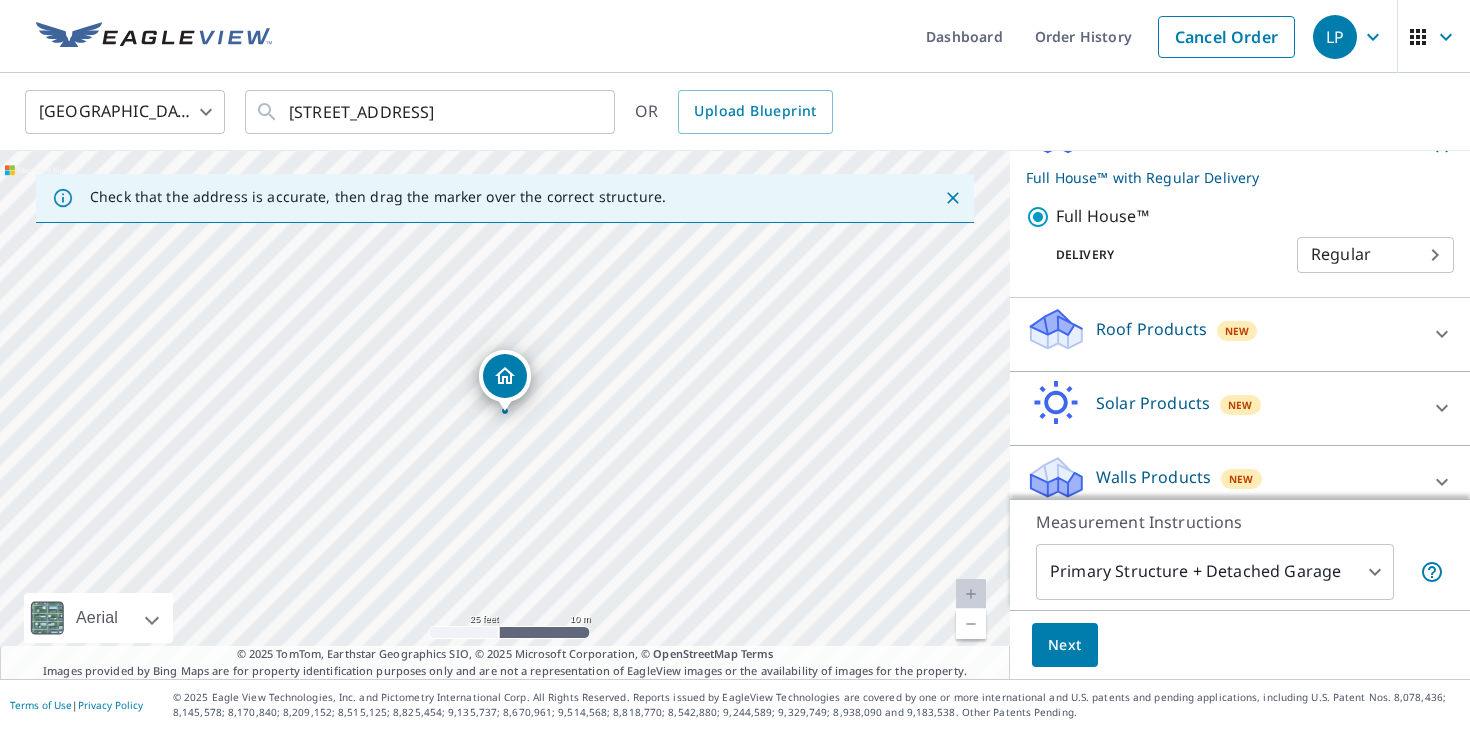 scroll, scrollTop: 277, scrollLeft: 0, axis: vertical 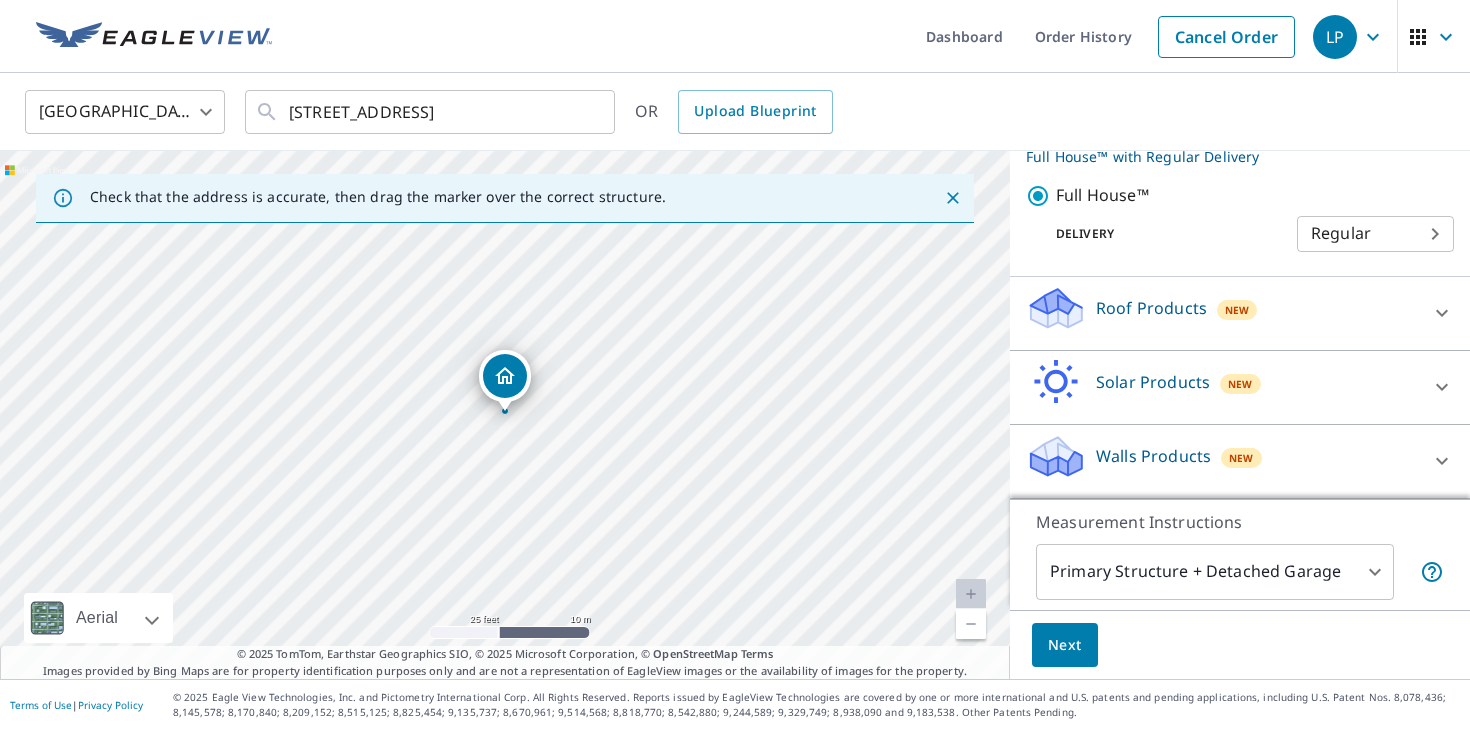 click on "Walls Products" at bounding box center (1153, 456) 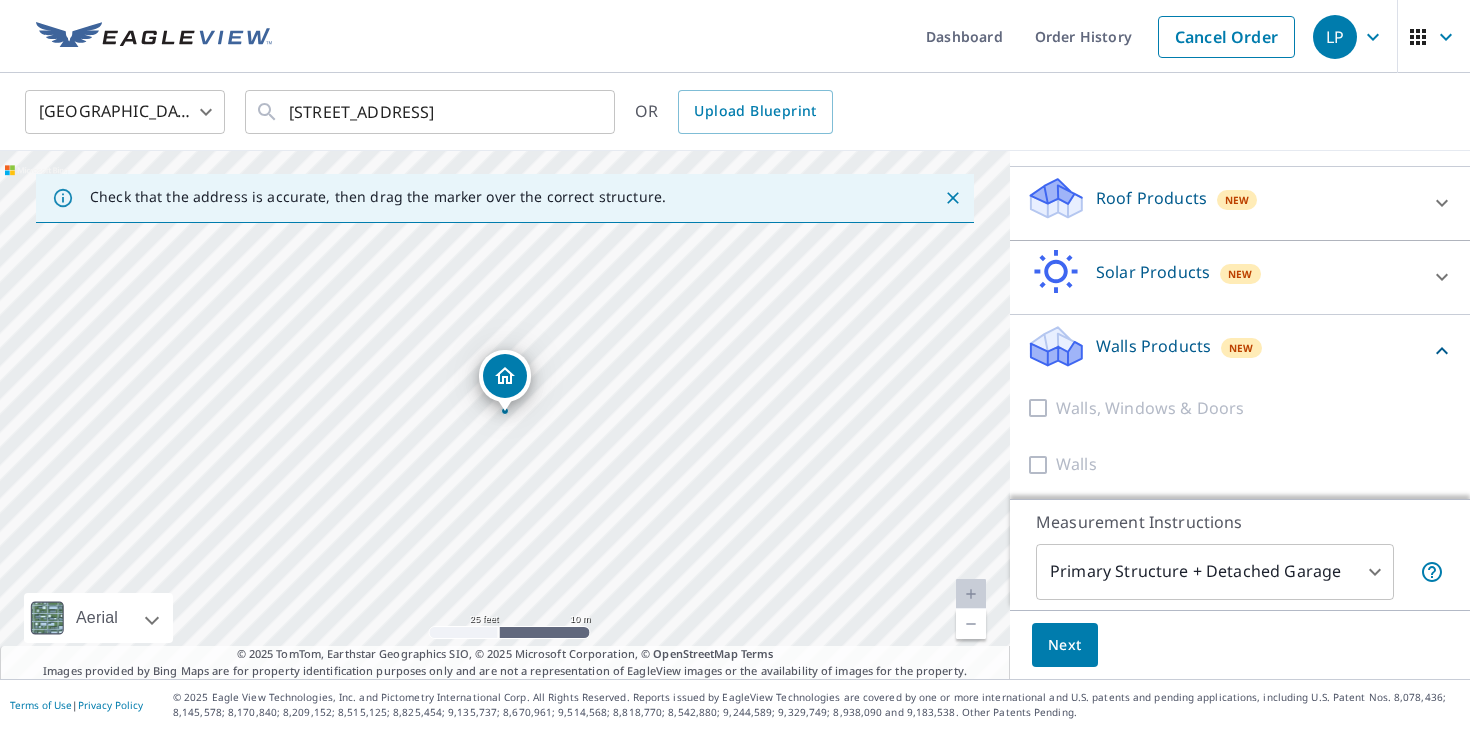 scroll, scrollTop: 392, scrollLeft: 0, axis: vertical 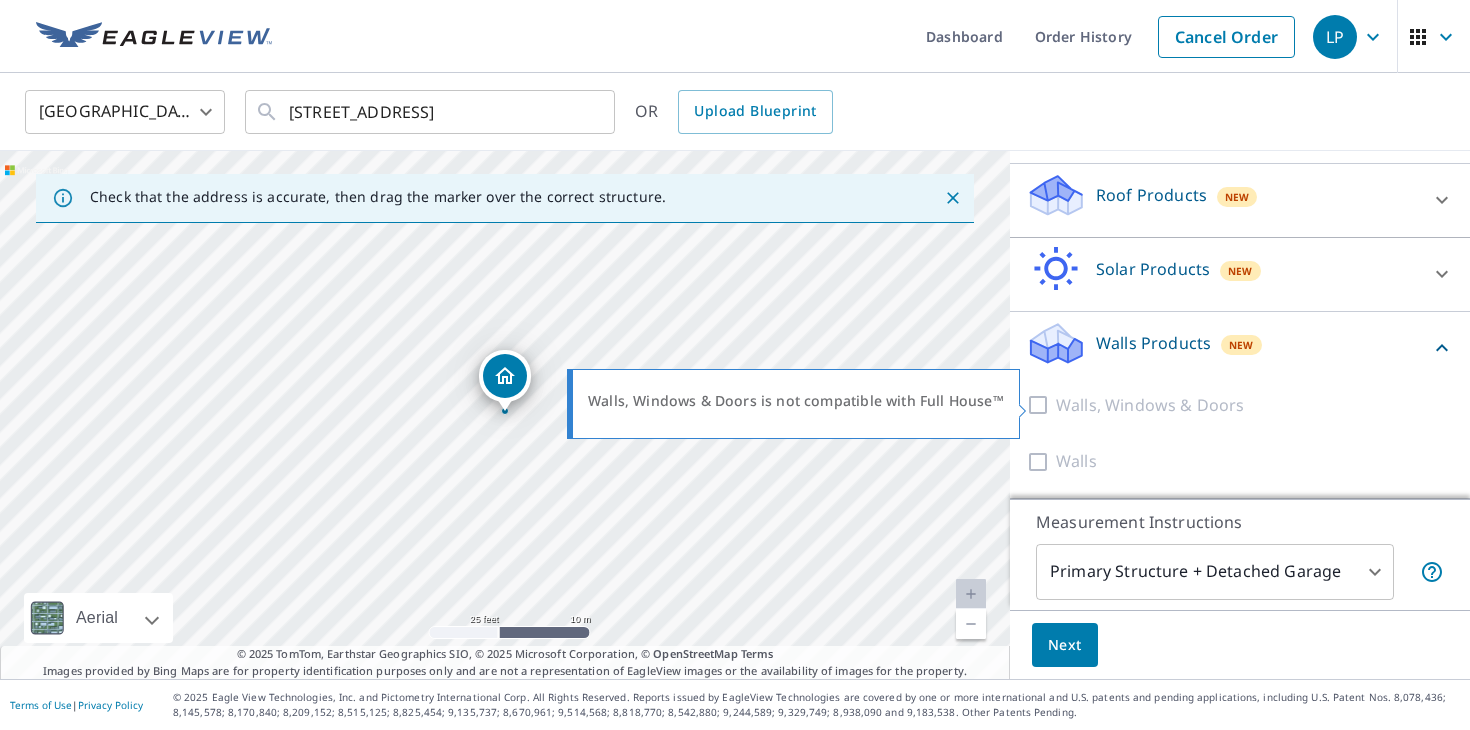 click on "Walls, Windows & Doors" at bounding box center [1150, 405] 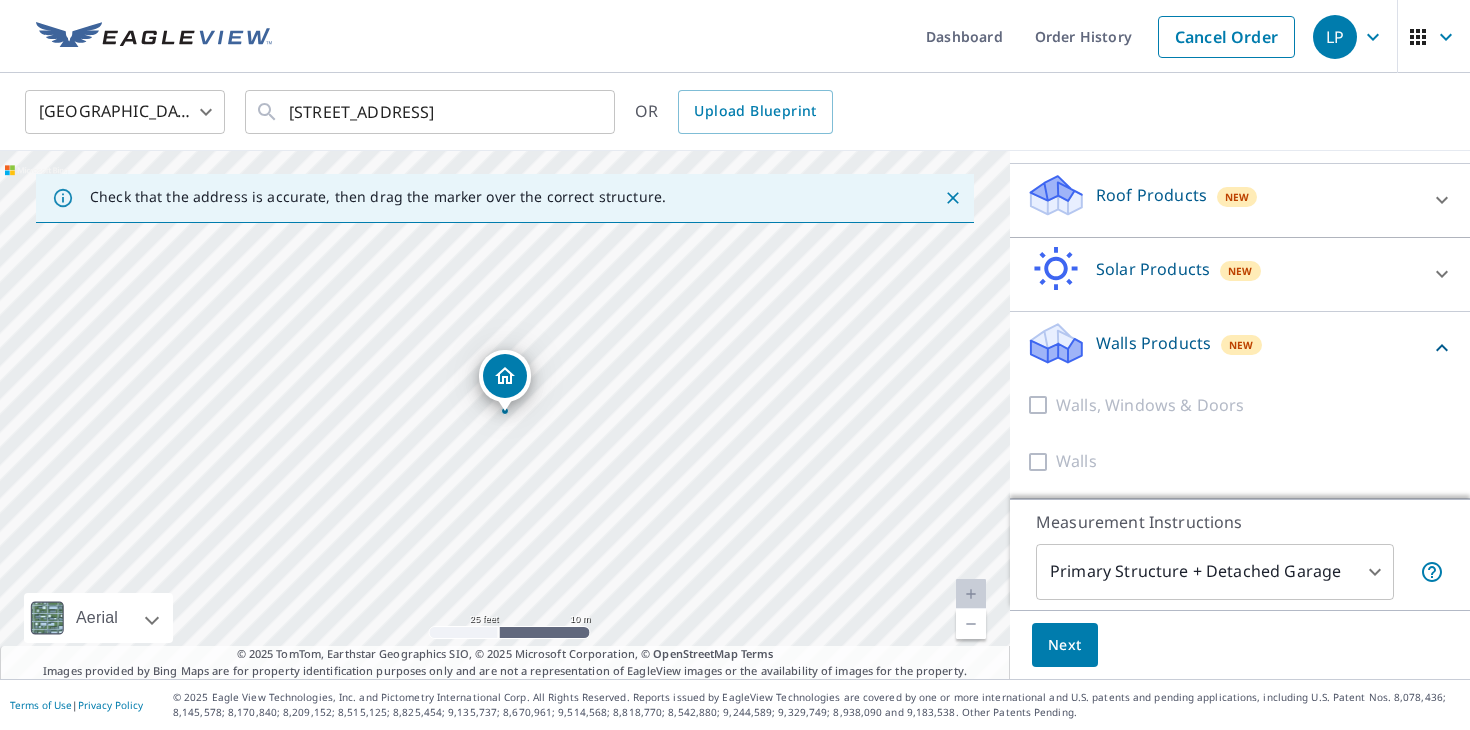 click on "Walls Products New" at bounding box center (1228, 348) 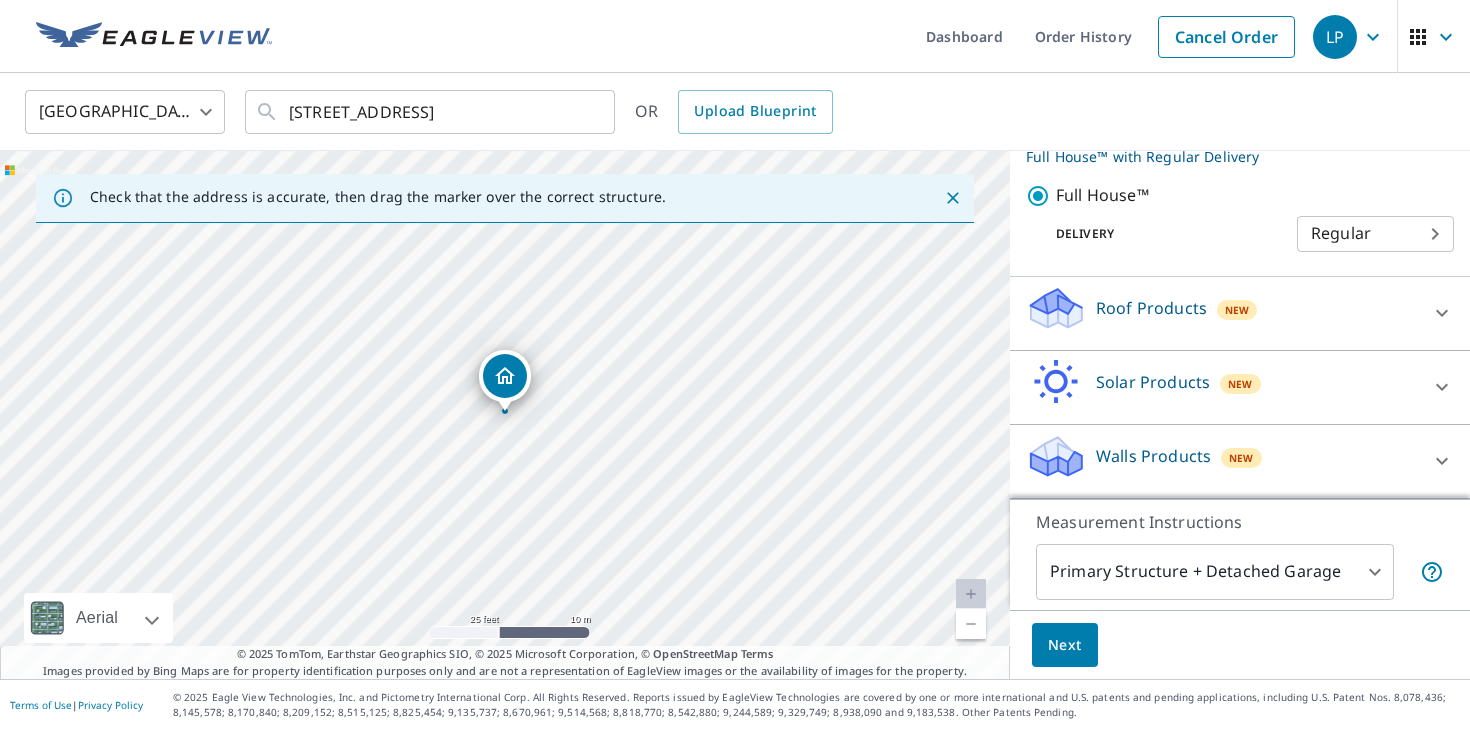 click on "New" at bounding box center [1241, 458] 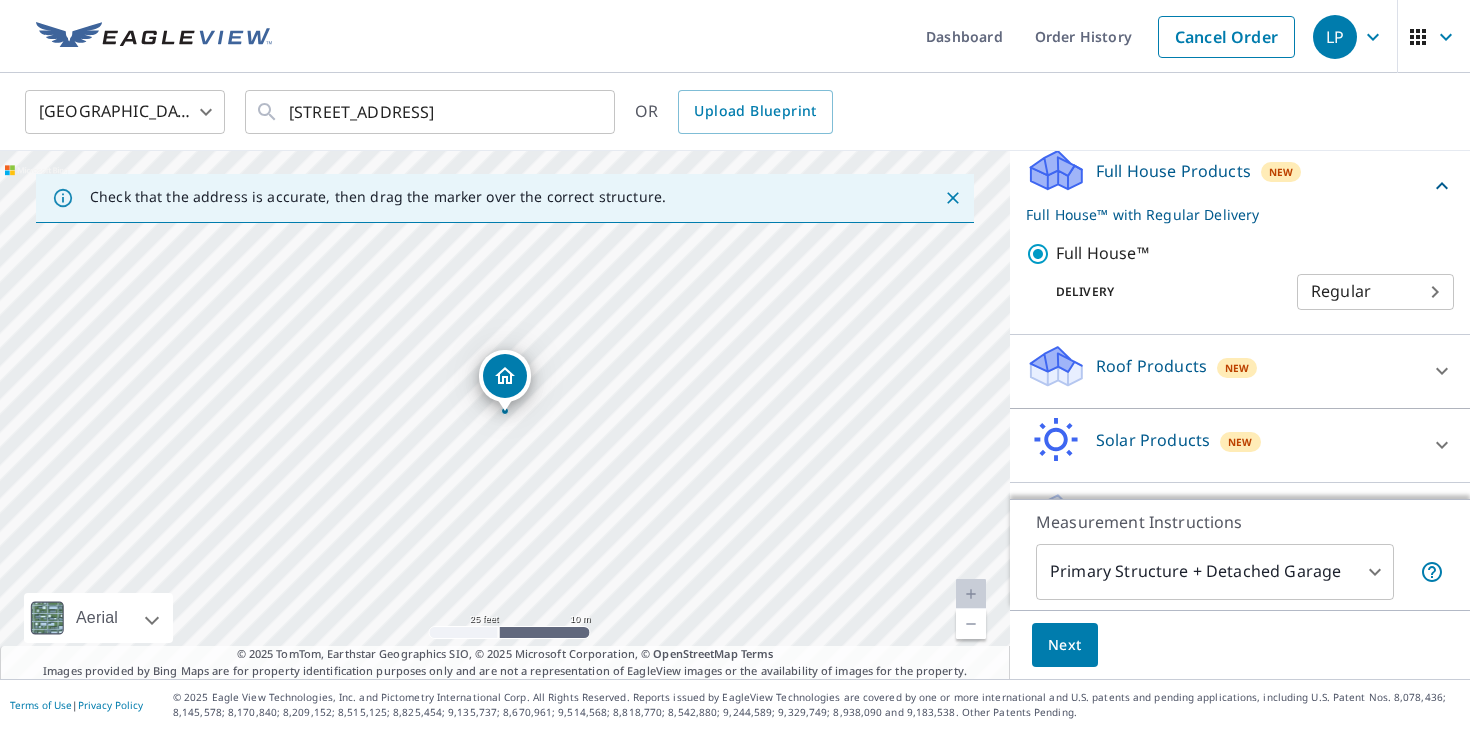 scroll, scrollTop: 223, scrollLeft: 0, axis: vertical 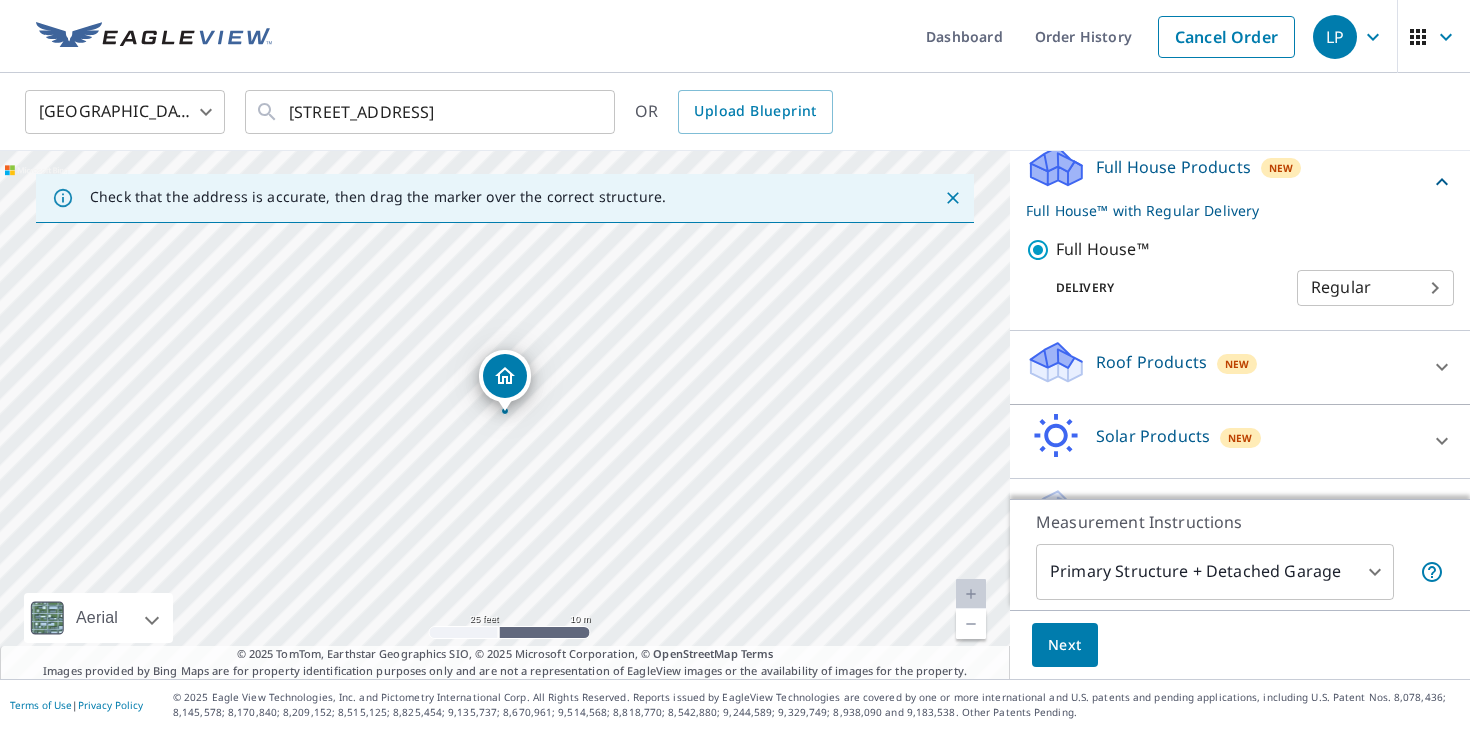 click on "LP LP
Dashboard Order History Cancel Order LP United States US ​ 16 Old Town Rd Willington, CT 06279 ​ OR Upload Blueprint Check that the address is accurate, then drag the marker over the correct structure. 16 Old Town Rd Willington, CT 06279 Aerial Road A standard road map Aerial A detailed look from above Labels Labels 25 feet 10 m © 2025 TomTom, © Vexcel Imaging, © 2025 Microsoft Corporation,  © OpenStreetMap Terms © 2025 TomTom, Earthstar Geographics SIO, © 2025 Microsoft Corporation, ©   OpenStreetMap   Terms Images provided by Bing Maps are for property identification purposes only and are not a representation of EagleView images or the availability of images for the property. PROPERTY TYPE Residential Commercial Multi-Family This is a complex BUILDING ID 16 Old Town Rd, Willington, CT, 06279 Full House Products New Full House™ with Regular Delivery Full House™ Delivery Regular 8 ​ Roof Products New Premium QuickSquares™ Gutter Bid Perfect™ Solar Products New Walls Products 1" at bounding box center [735, 365] 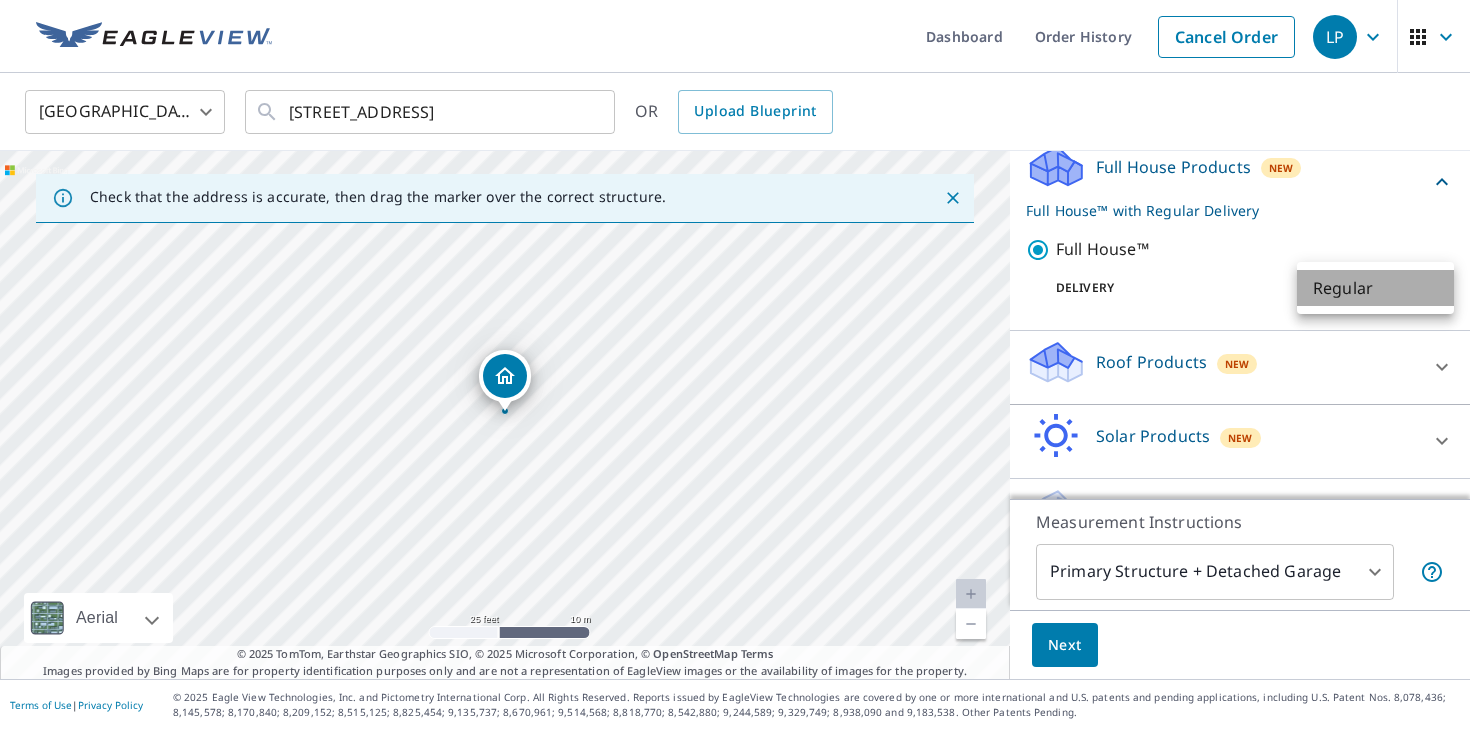 click on "Regular" at bounding box center [1375, 288] 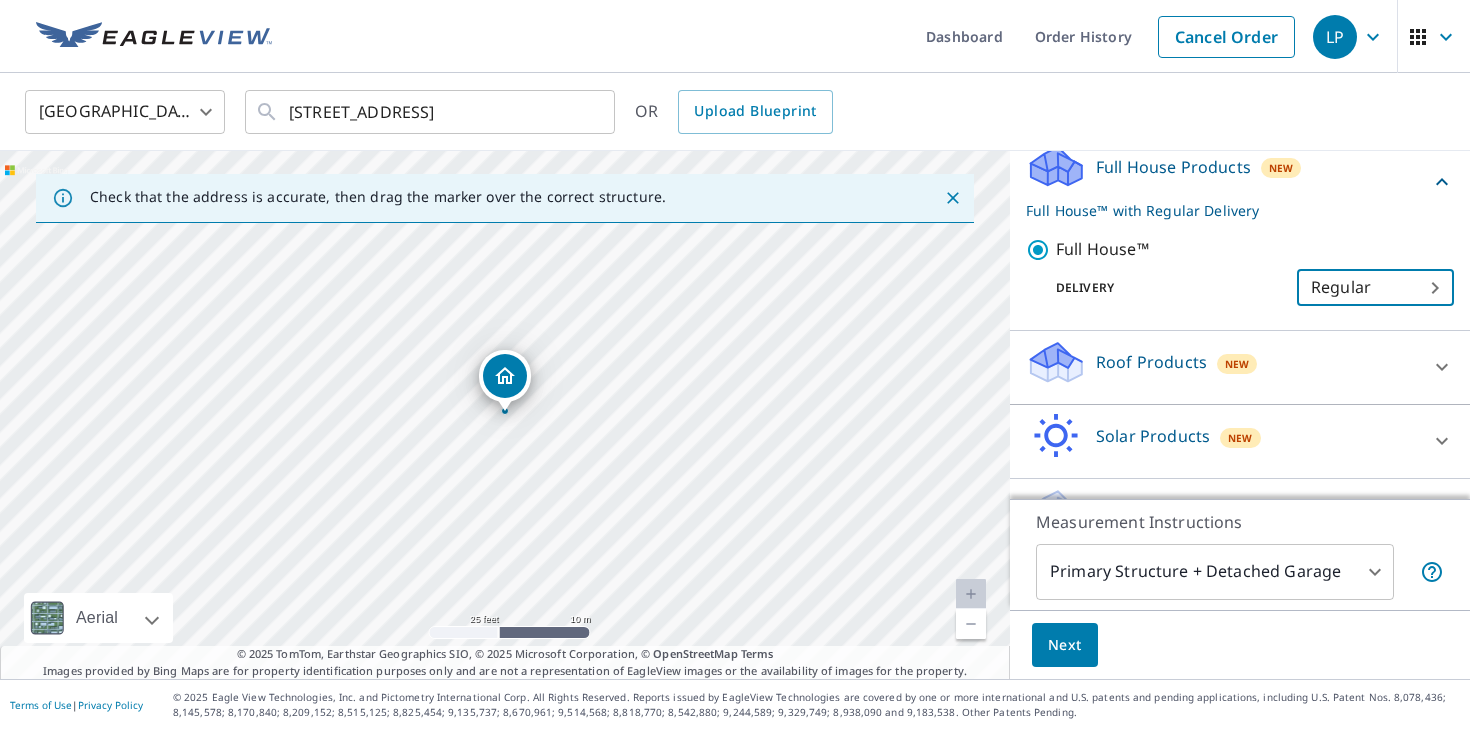 click on "Delivery" at bounding box center (1161, 288) 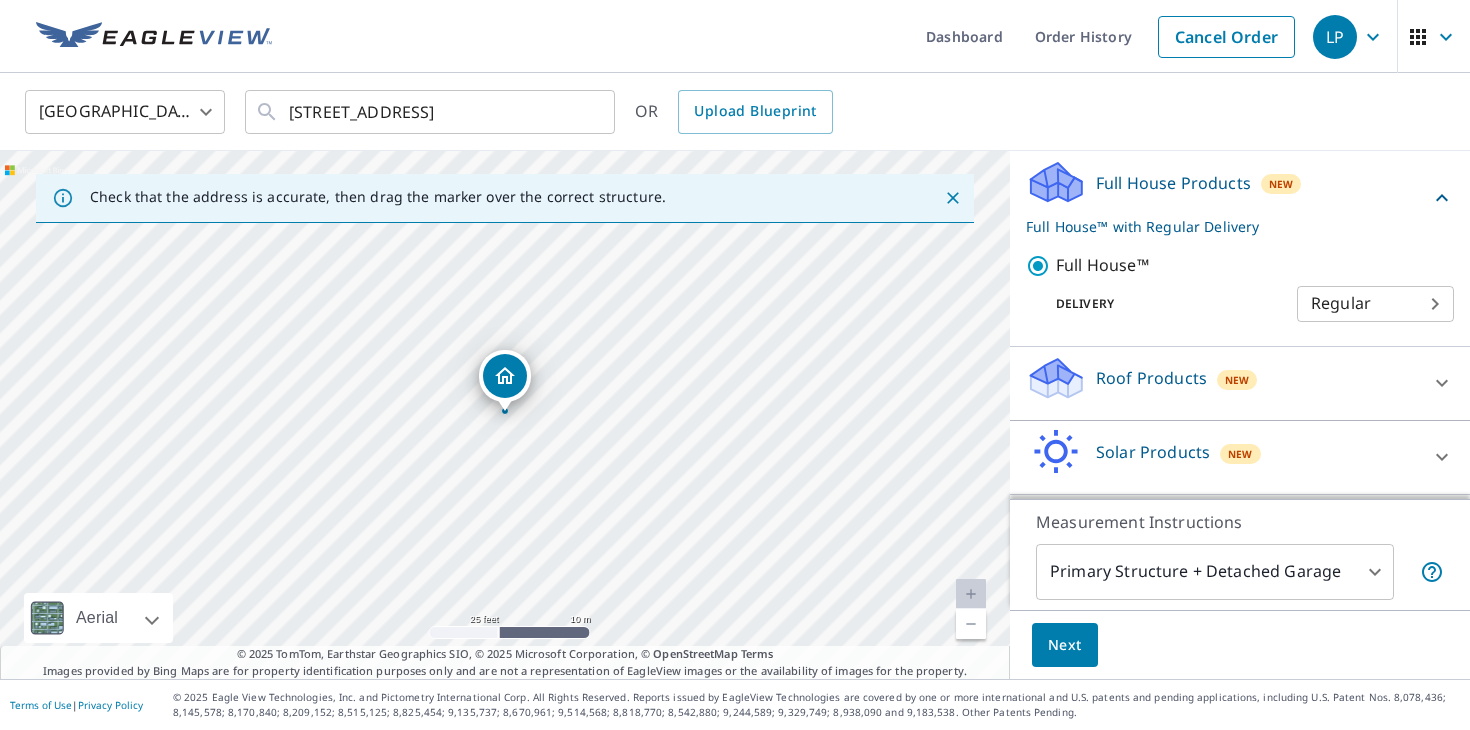 scroll, scrollTop: 204, scrollLeft: 0, axis: vertical 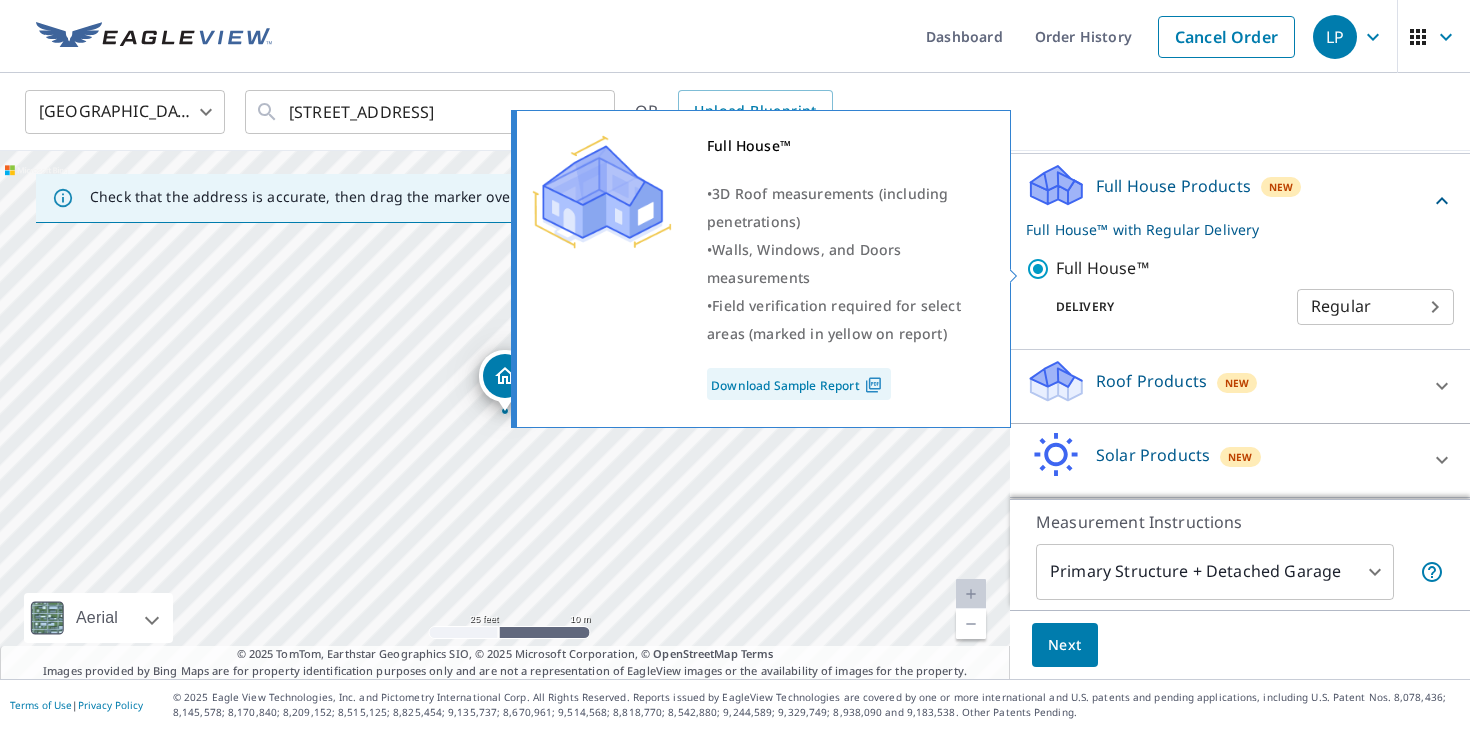 click on "Full House™" at bounding box center (1102, 268) 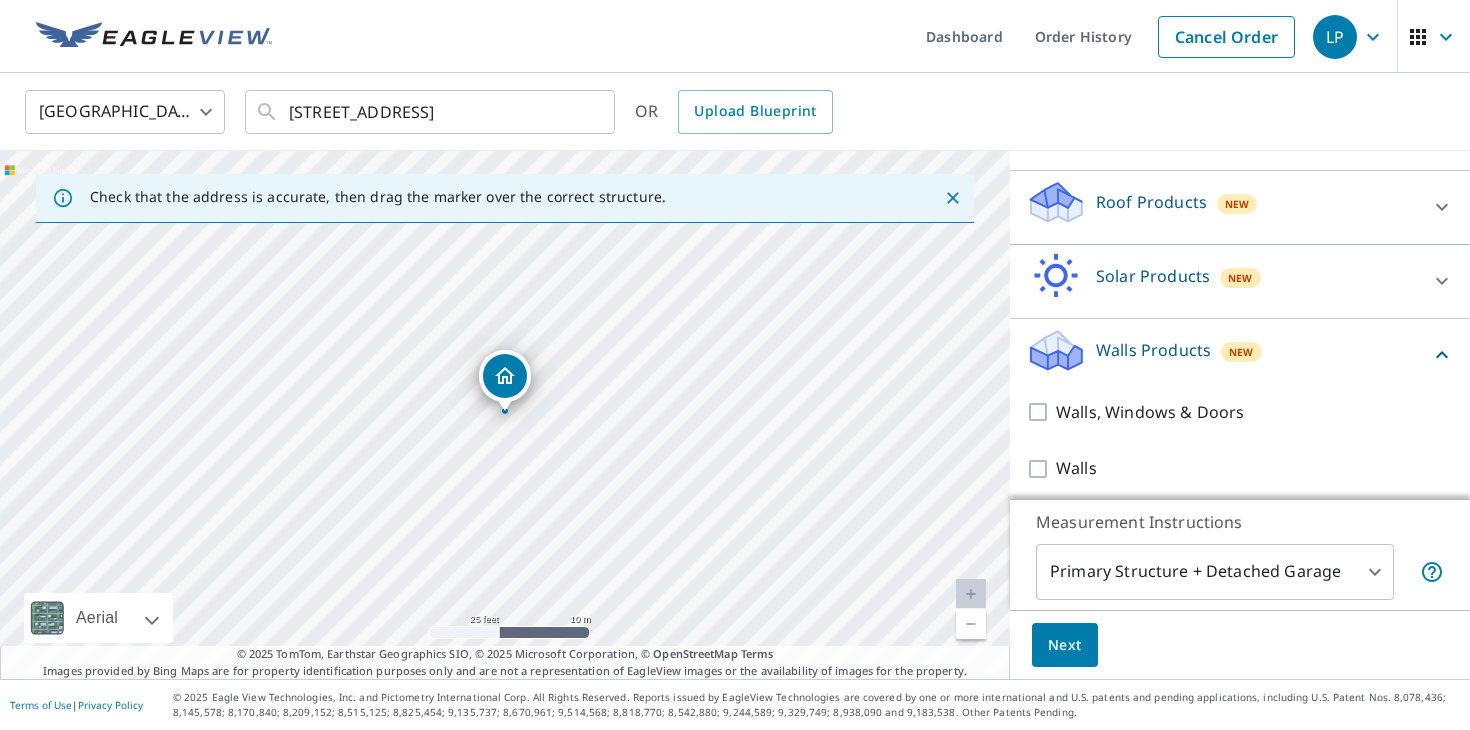 scroll, scrollTop: 327, scrollLeft: 0, axis: vertical 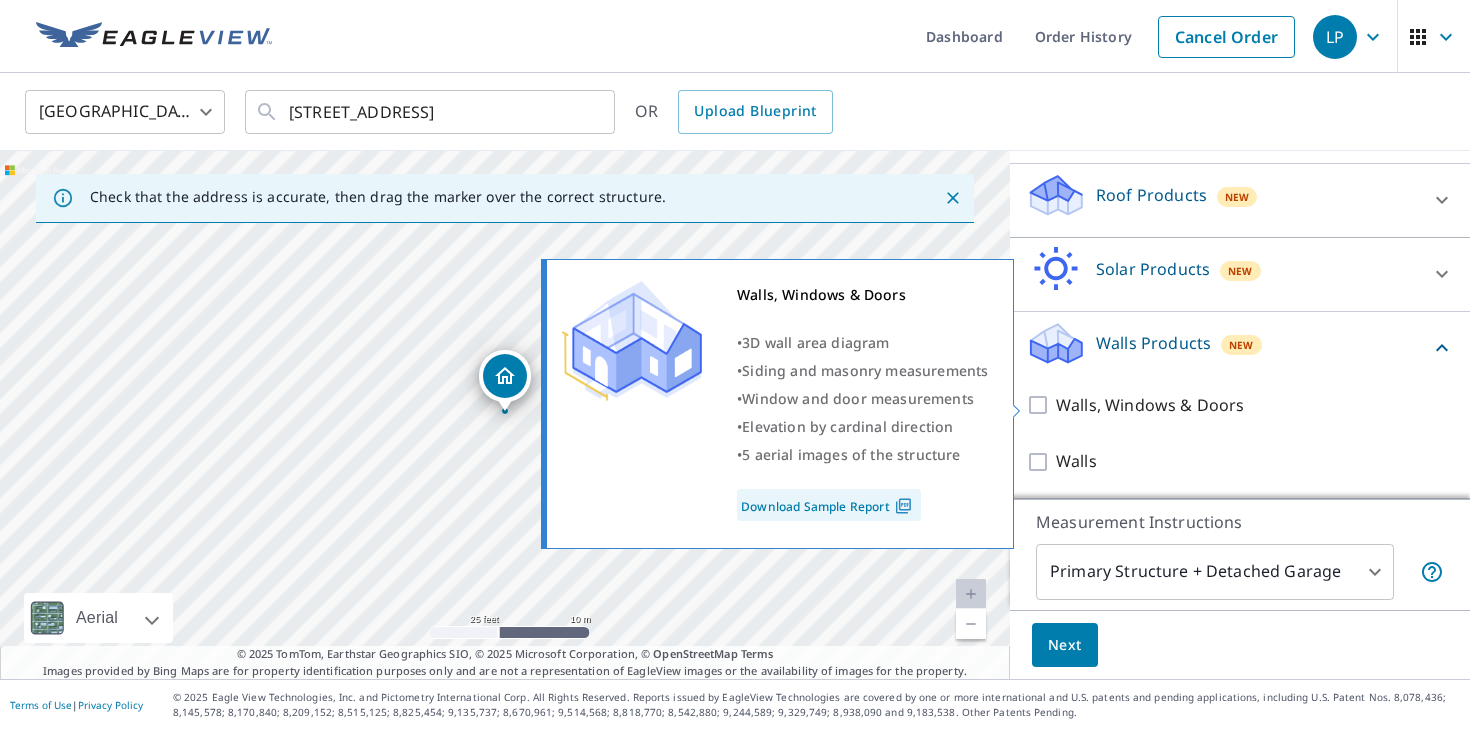 click on "Walls, Windows & Doors" at bounding box center (1150, 405) 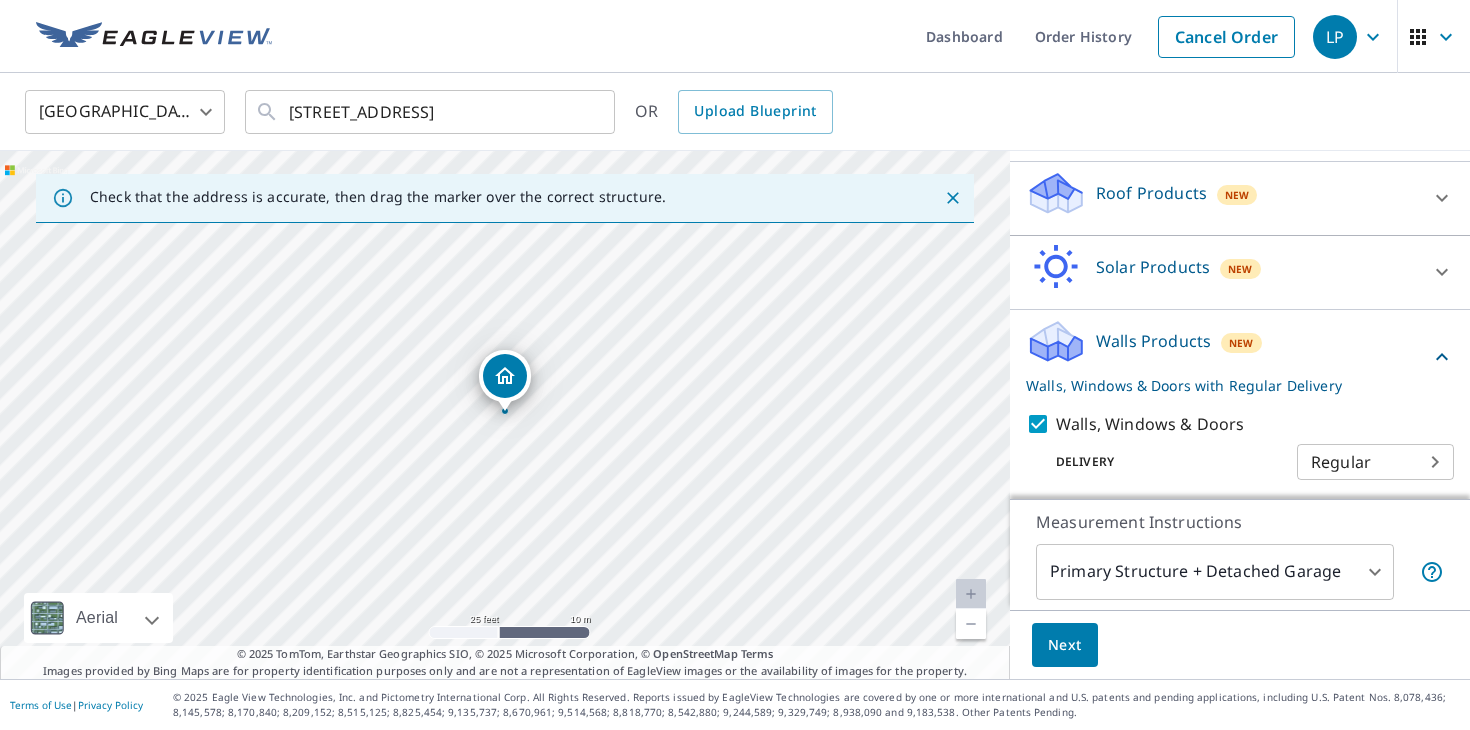 click on "LP LP
Dashboard Order History Cancel Order LP United States US ​ 16 Old Town Rd Willington, CT 06279 ​ OR Upload Blueprint Check that the address is accurate, then drag the marker over the correct structure. 16 Old Town Rd Willington, CT 06279 Aerial Road A standard road map Aerial A detailed look from above Labels Labels 25 feet 10 m © 2025 TomTom, © Vexcel Imaging, © 2025 Microsoft Corporation,  © OpenStreetMap Terms © 2025 TomTom, Earthstar Geographics SIO, © 2025 Microsoft Corporation, ©   OpenStreetMap   Terms Images provided by Bing Maps are for property identification purposes only and are not a representation of EagleView images or the availability of images for the property. PROPERTY TYPE Residential Commercial Multi-Family This is a complex BUILDING ID 16 Old Town Rd, Willington, CT, 06279 Full House Products New Full House™ Roof Products New Premium QuickSquares™ Gutter Bid Perfect™ Solar Products New Inform Essentials+ Walls Products New Walls, Windows & Doors Delivery 8 ​" at bounding box center (735, 365) 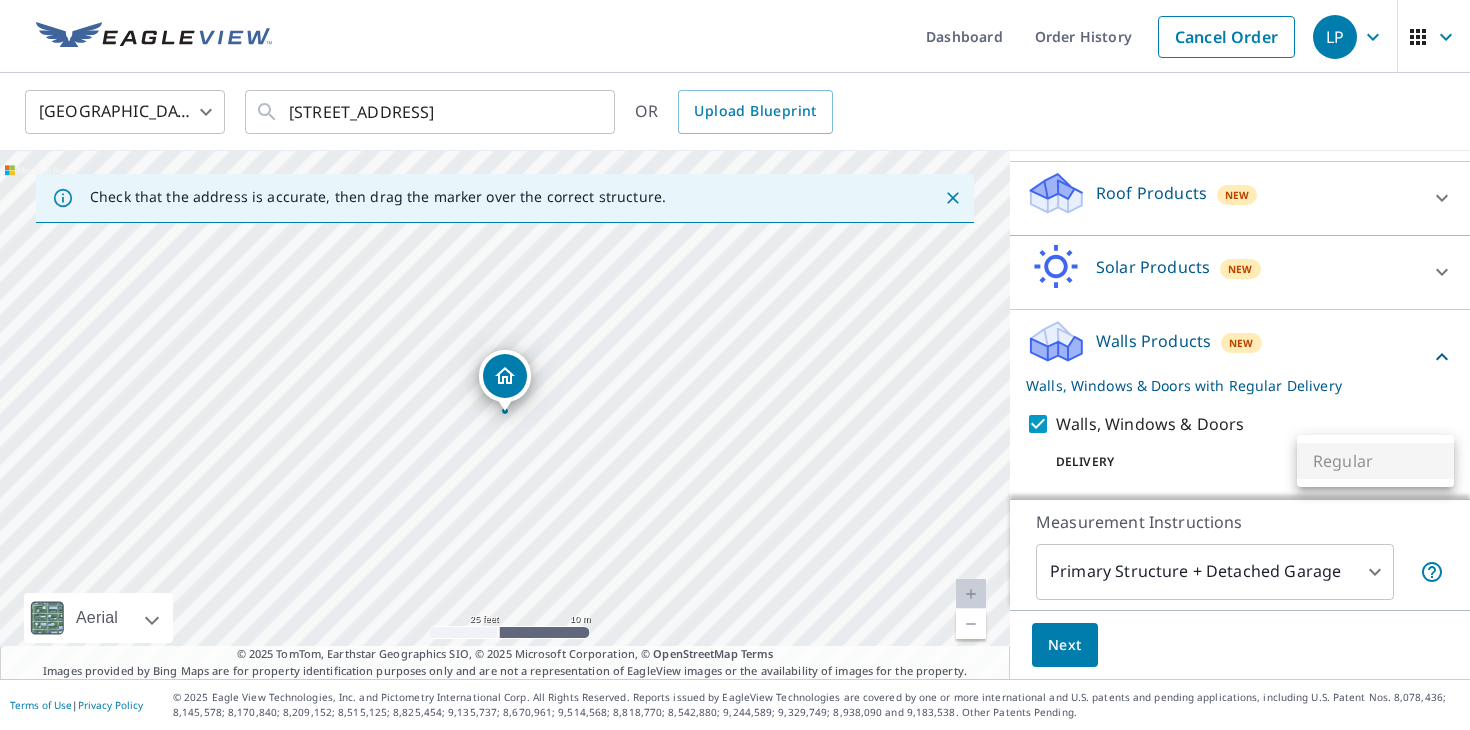 click on "Regular" at bounding box center [1375, 461] 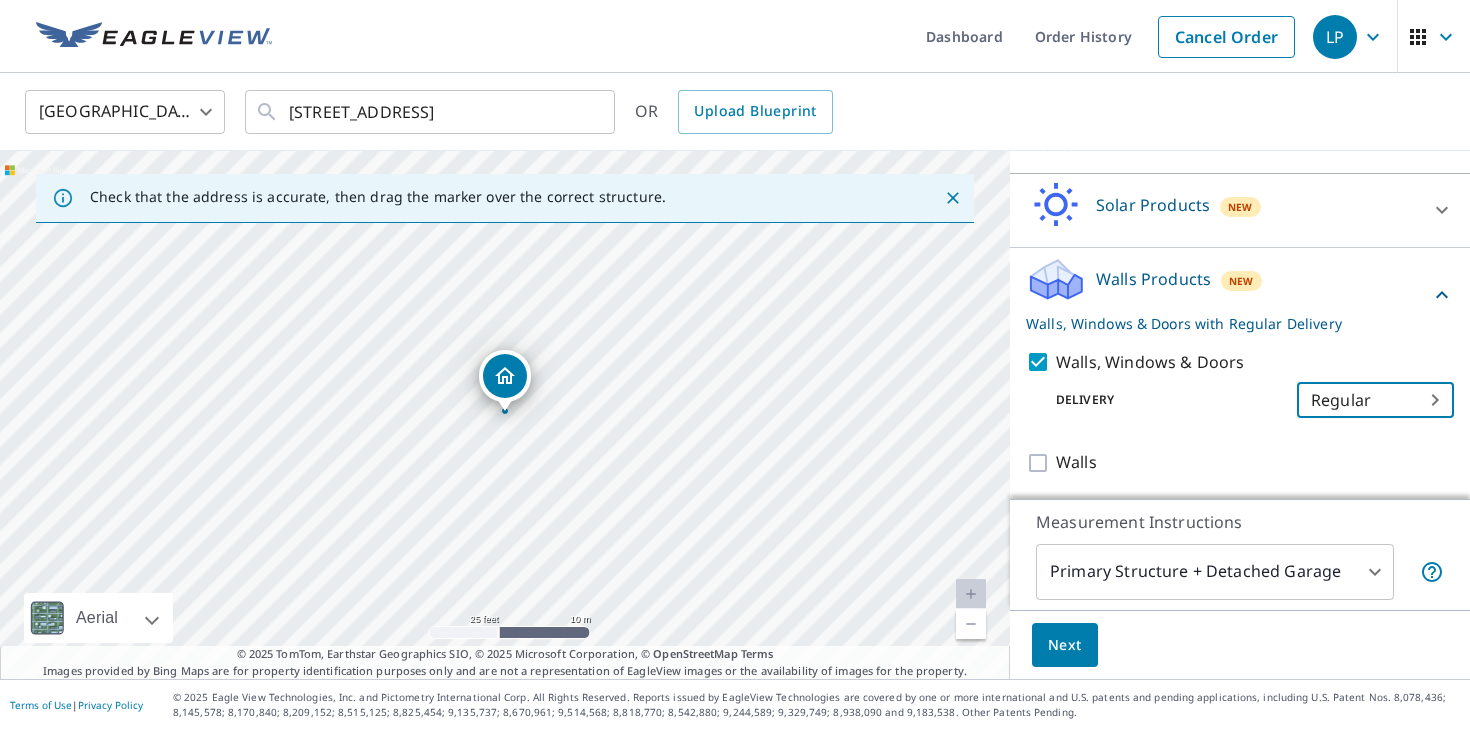 scroll, scrollTop: 392, scrollLeft: 0, axis: vertical 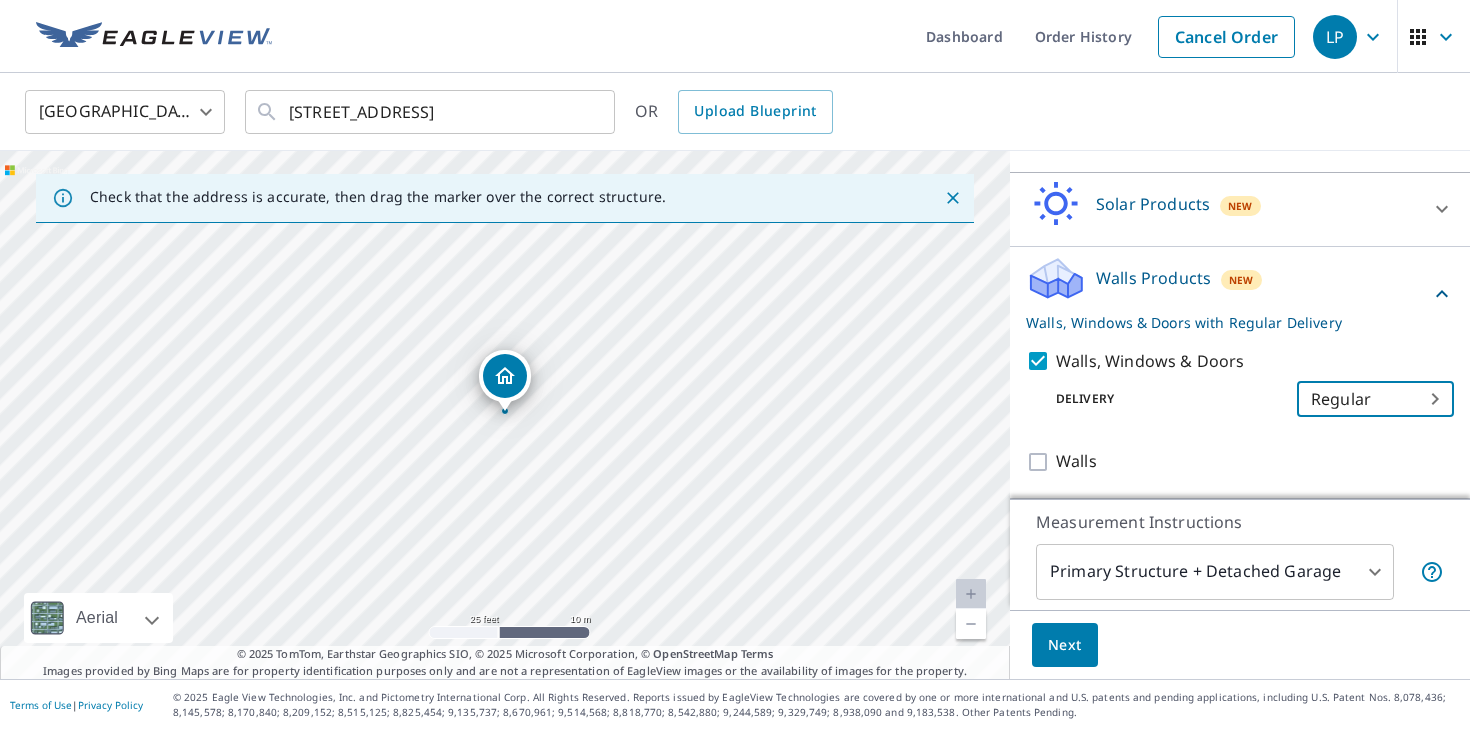 click on "LP LP
Dashboard Order History Cancel Order LP United States US ​ 16 Old Town Rd Willington, CT 06279 ​ OR Upload Blueprint Check that the address is accurate, then drag the marker over the correct structure. 16 Old Town Rd Willington, CT 06279 Aerial Road A standard road map Aerial A detailed look from above Labels Labels 25 feet 10 m © 2025 TomTom, © Vexcel Imaging, © 2025 Microsoft Corporation,  © OpenStreetMap Terms © 2025 TomTom, Earthstar Geographics SIO, © 2025 Microsoft Corporation, ©   OpenStreetMap   Terms Images provided by Bing Maps are for property identification purposes only and are not a representation of EagleView images or the availability of images for the property. PROPERTY TYPE Residential Commercial Multi-Family This is a complex BUILDING ID 16 Old Town Rd, Willington, CT, 06279 Full House Products New Full House™ Roof Products New Premium QuickSquares™ Gutter Bid Perfect™ Solar Products New Inform Essentials+ Walls Products New Walls, Windows & Doors Delivery 8 ​" at bounding box center [735, 365] 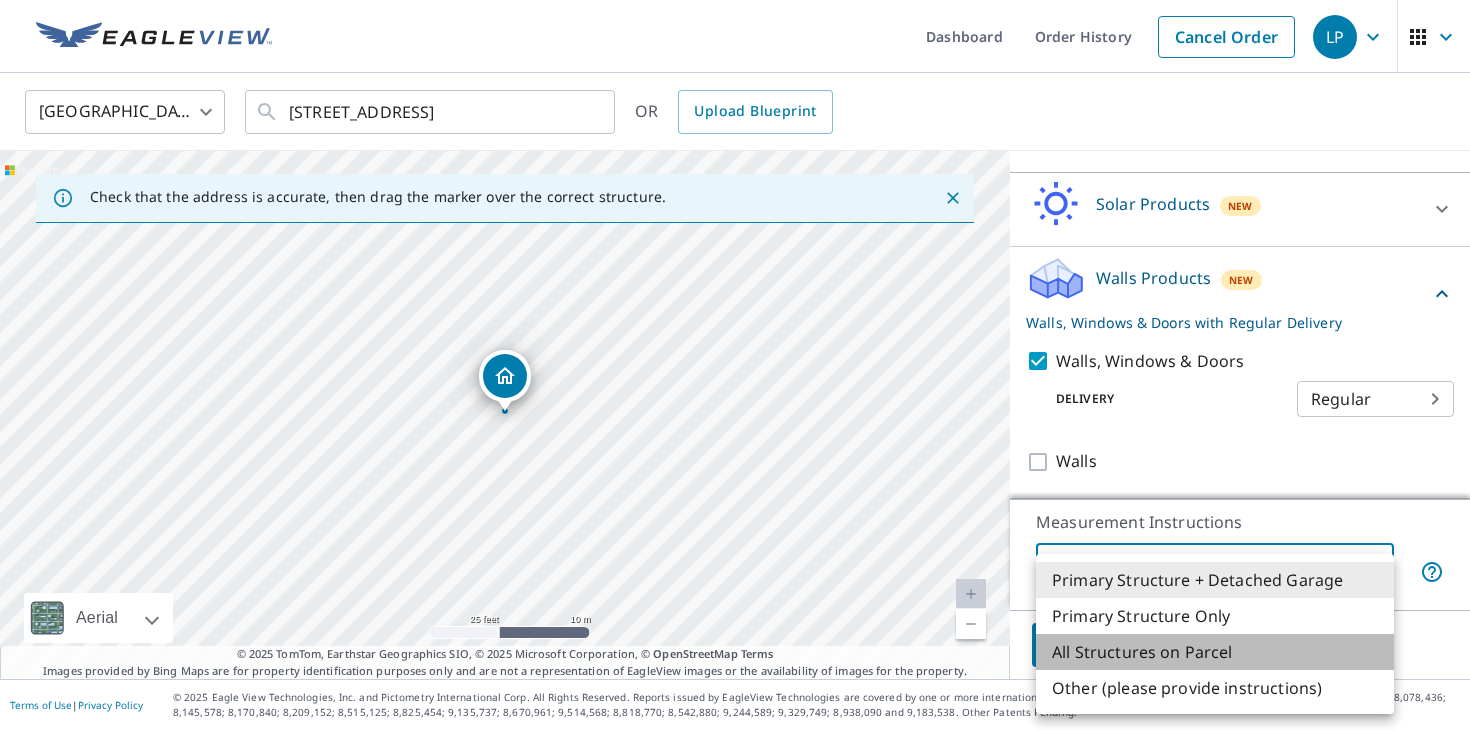 click on "All Structures on Parcel" at bounding box center (1215, 652) 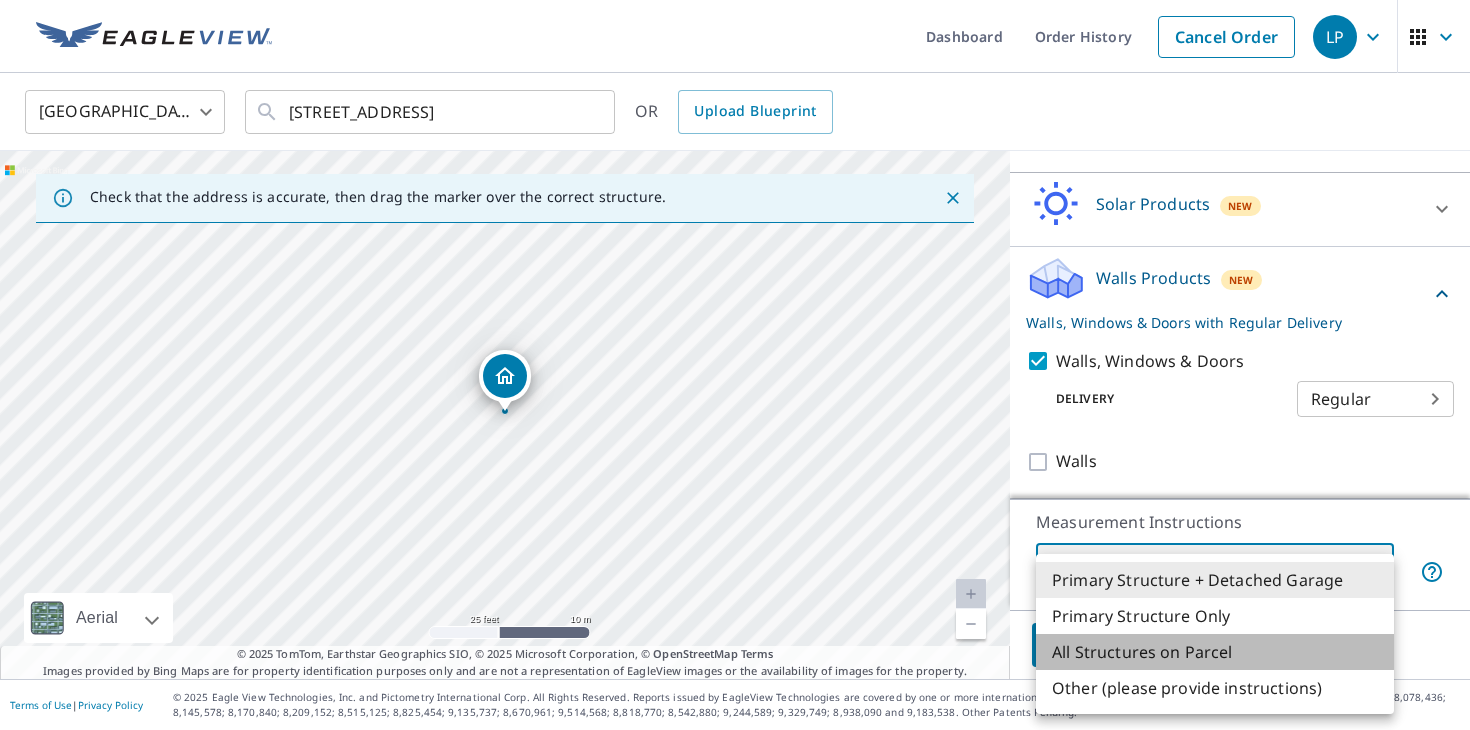 type on "3" 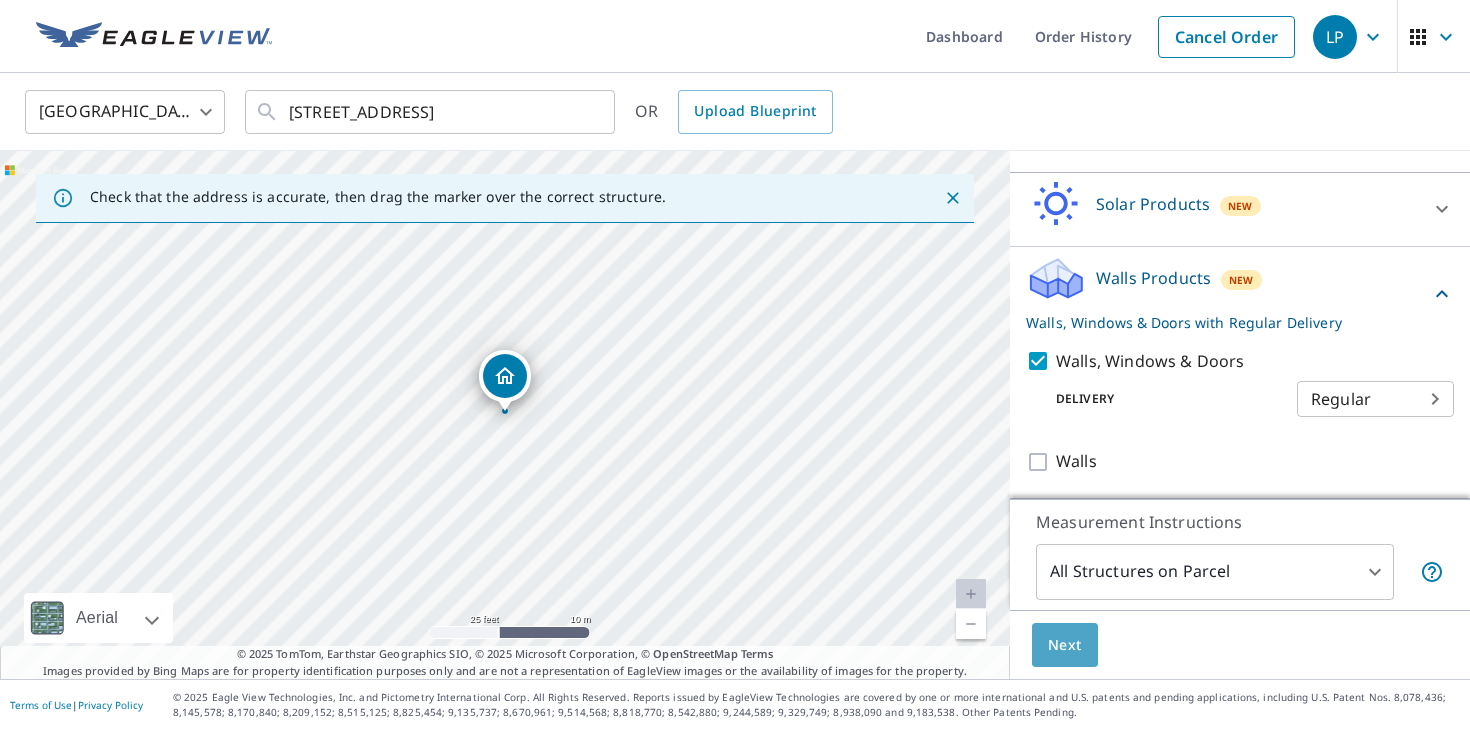 click on "Next" at bounding box center [1065, 645] 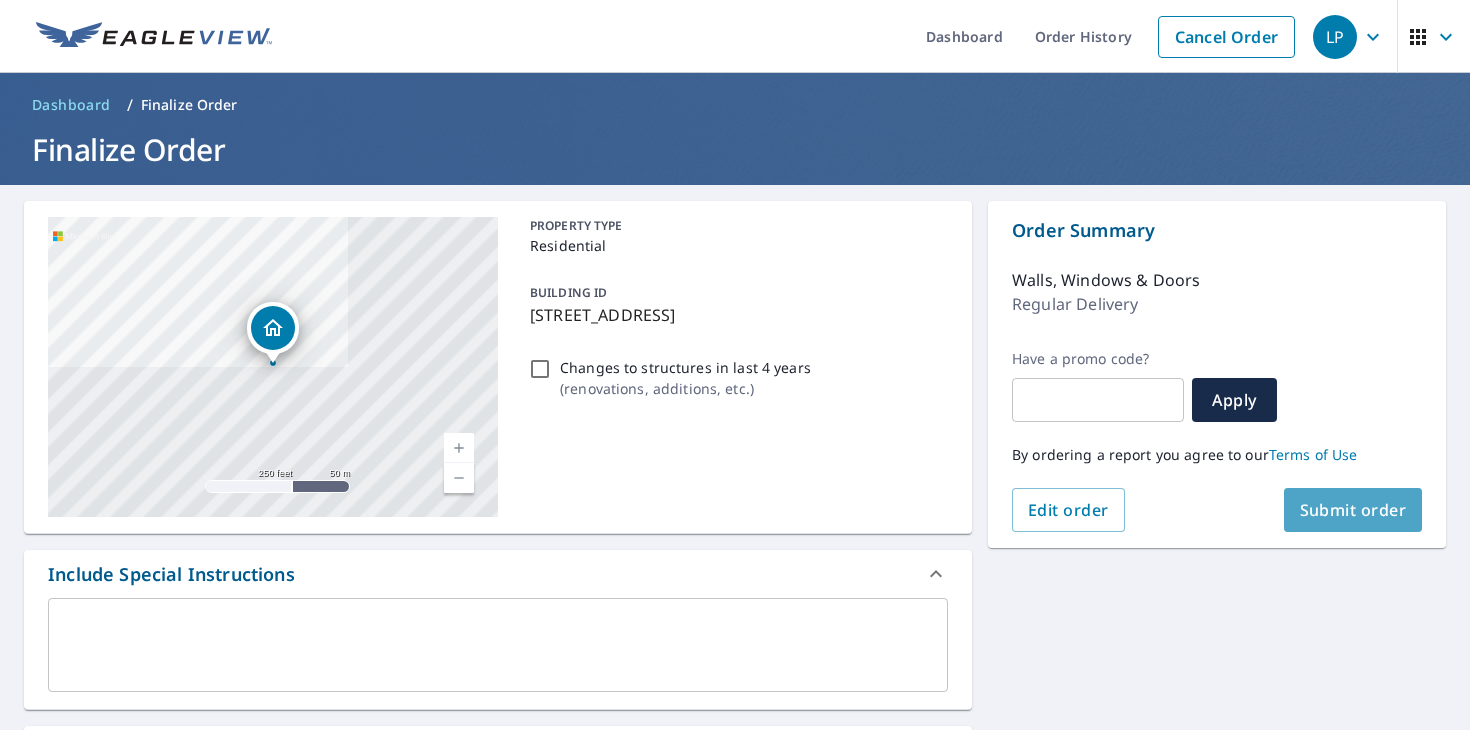 click on "Submit order" at bounding box center [1353, 510] 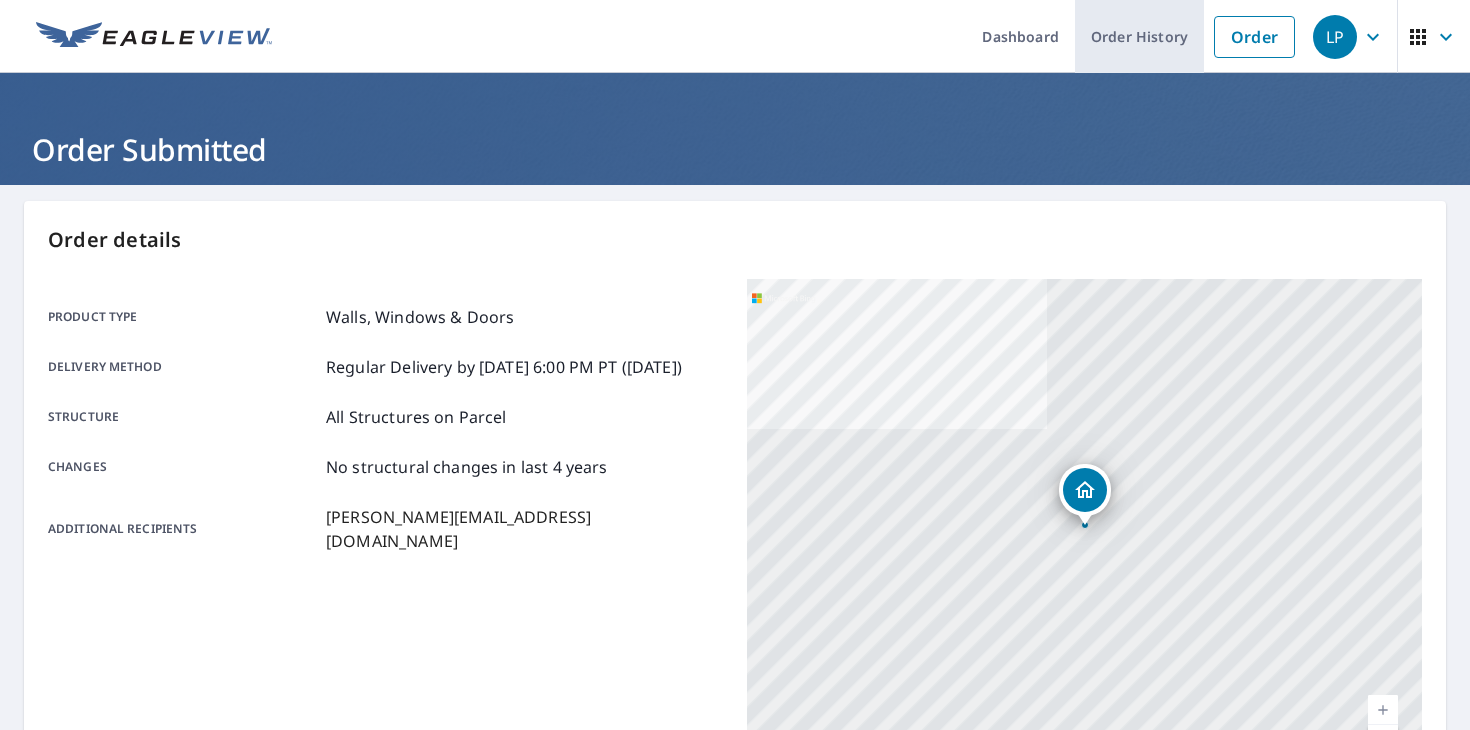 click on "Order History" at bounding box center (1139, 36) 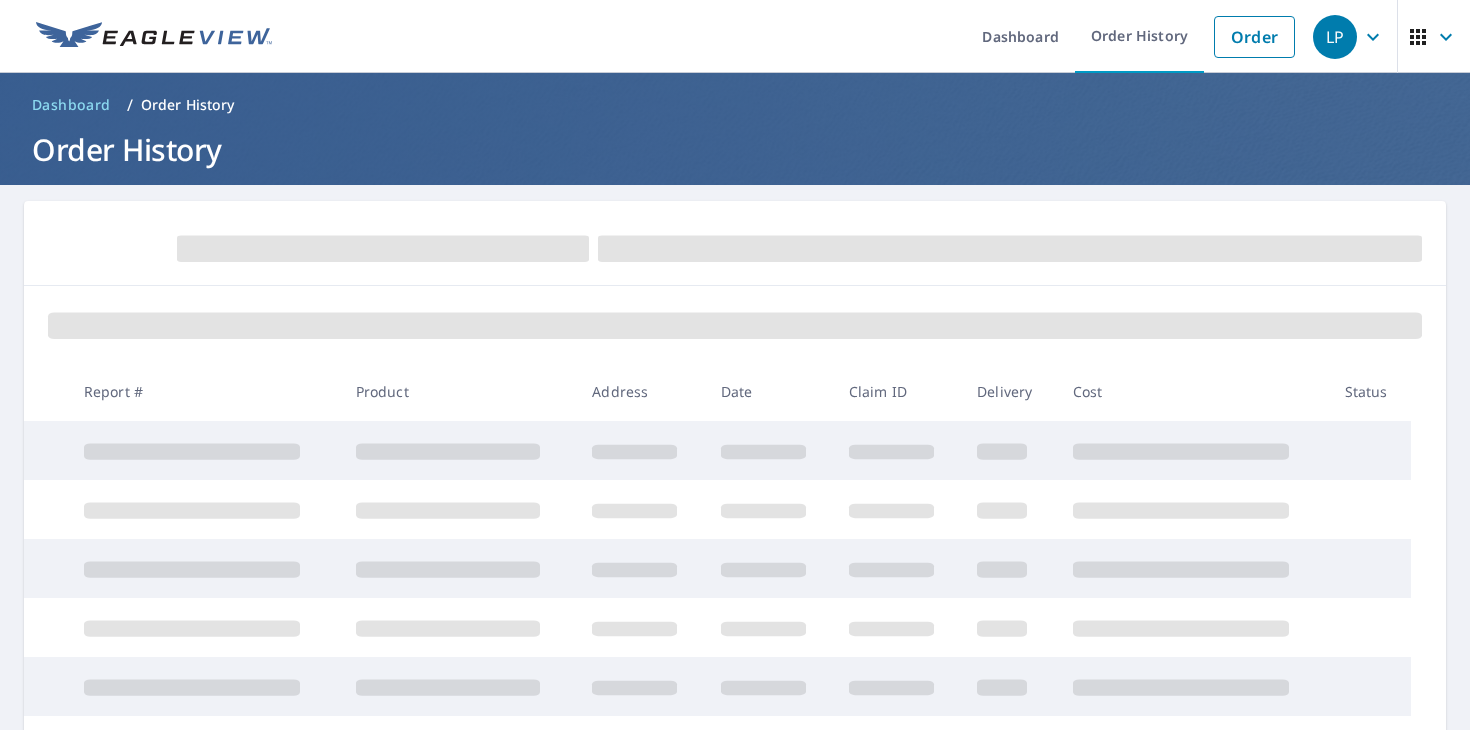 scroll, scrollTop: 0, scrollLeft: 0, axis: both 